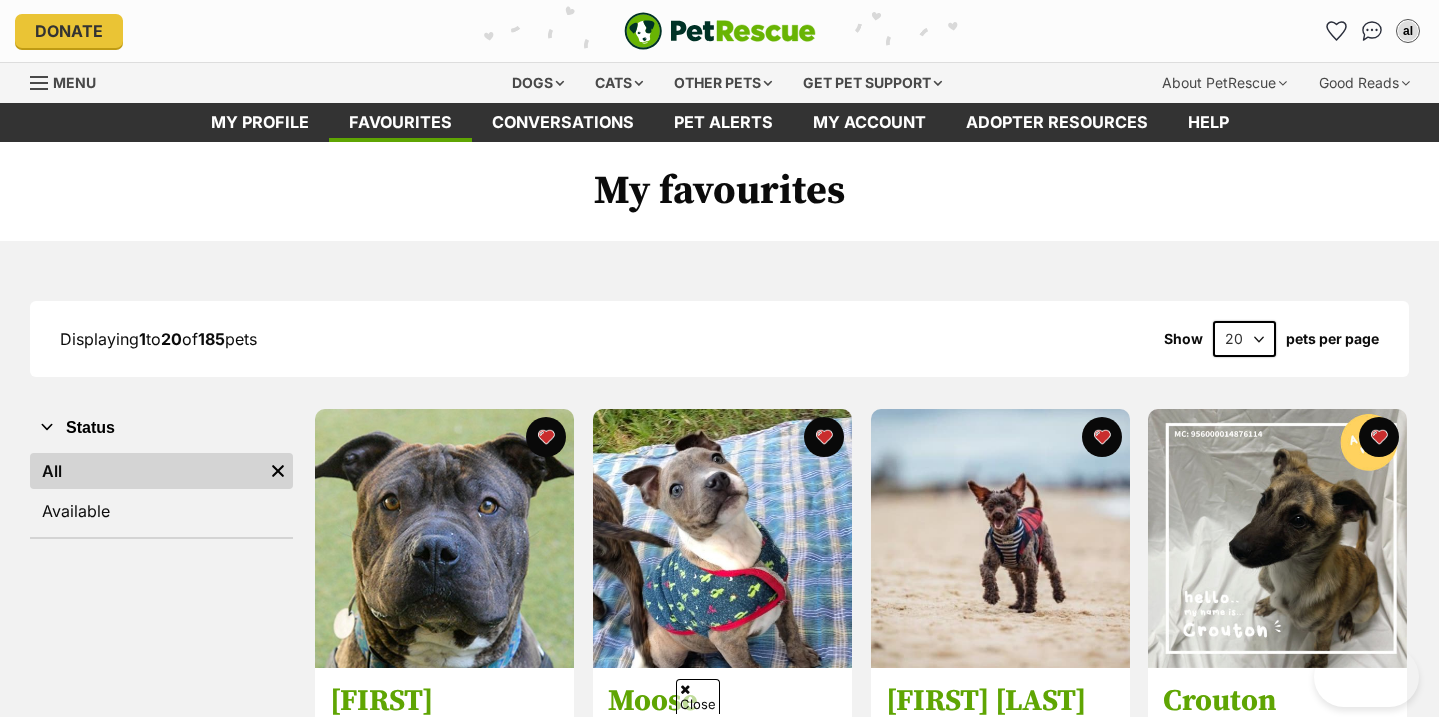 scroll, scrollTop: 1264, scrollLeft: 0, axis: vertical 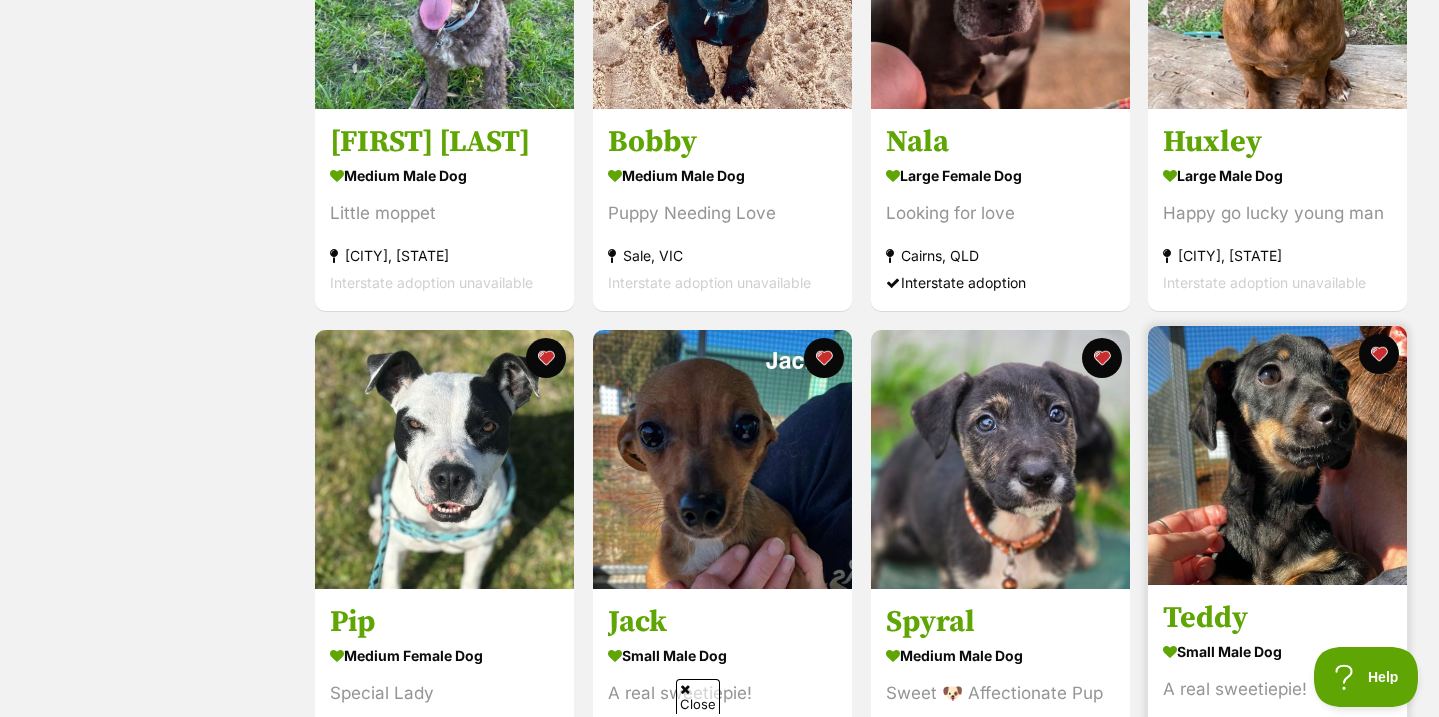 click at bounding box center (1277, 455) 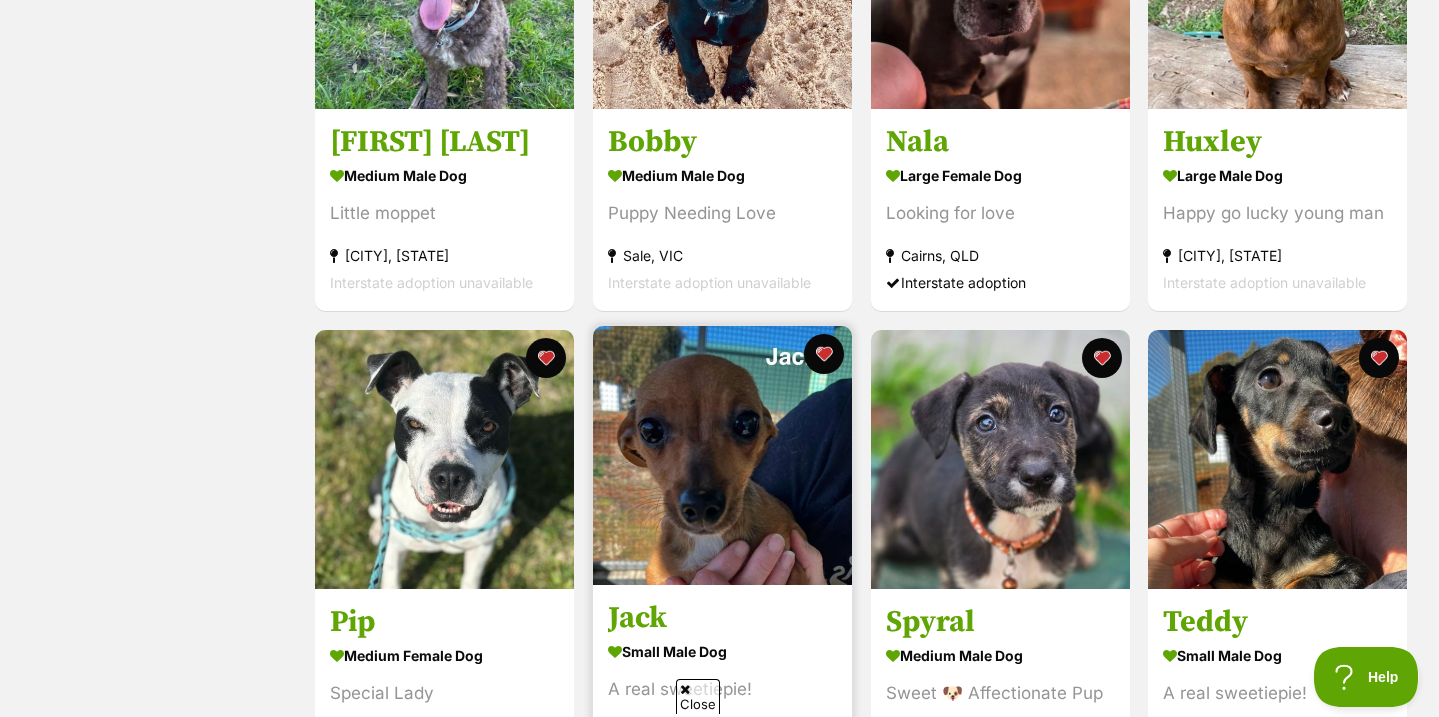 click at bounding box center (722, 455) 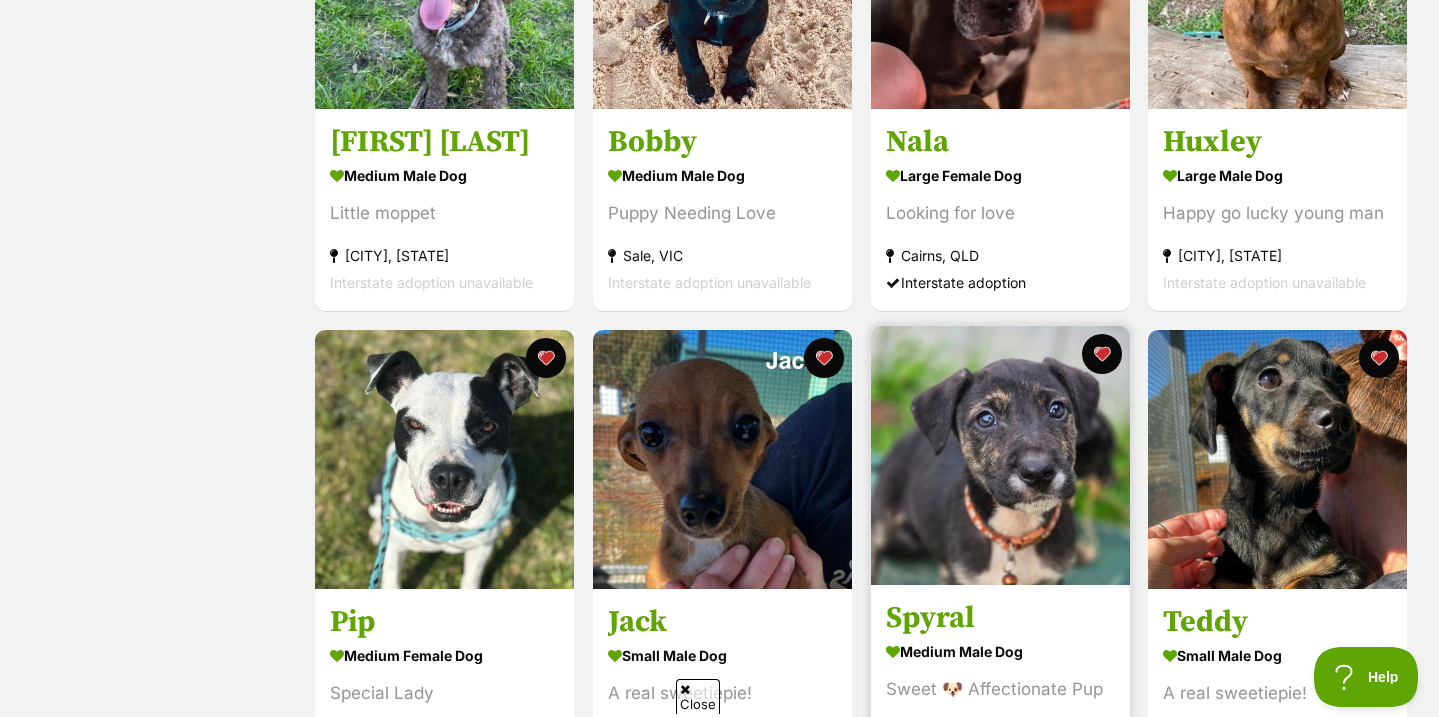 click at bounding box center [1000, 455] 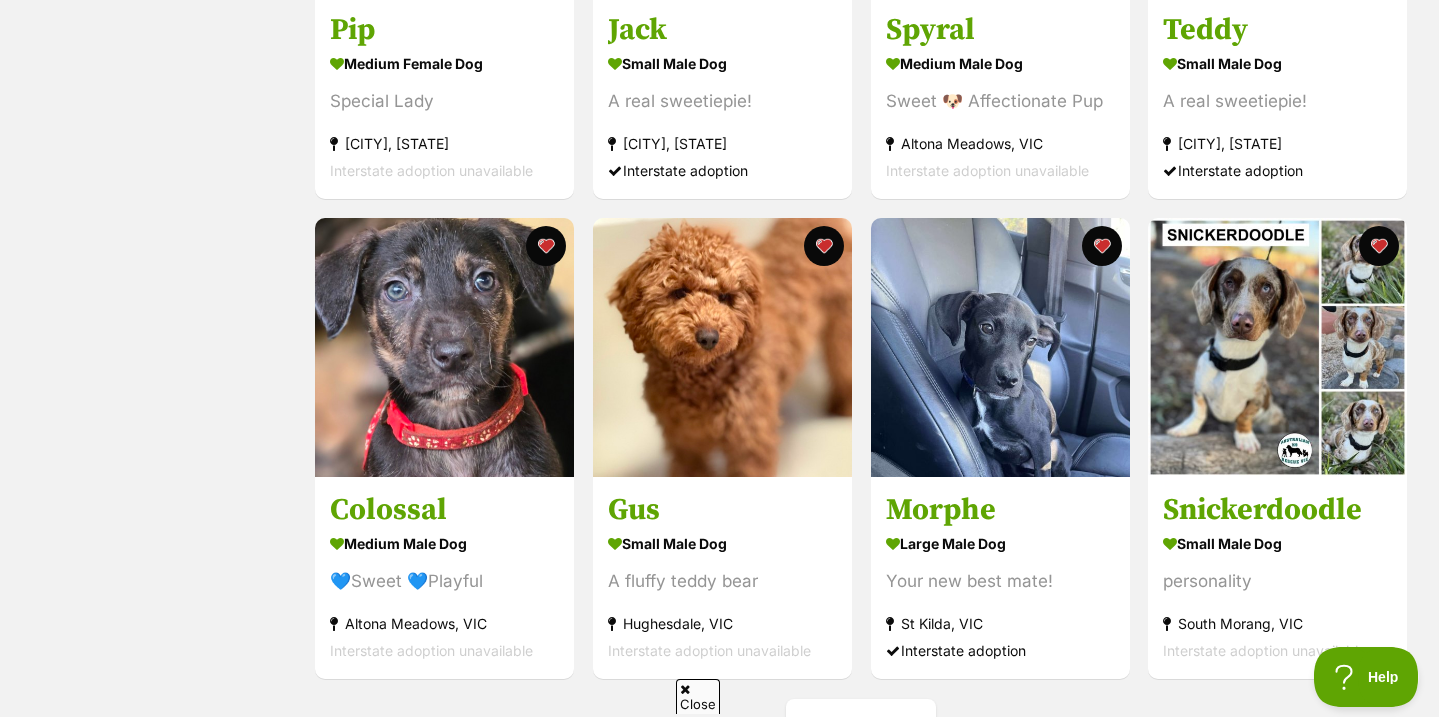 scroll, scrollTop: 2124, scrollLeft: 0, axis: vertical 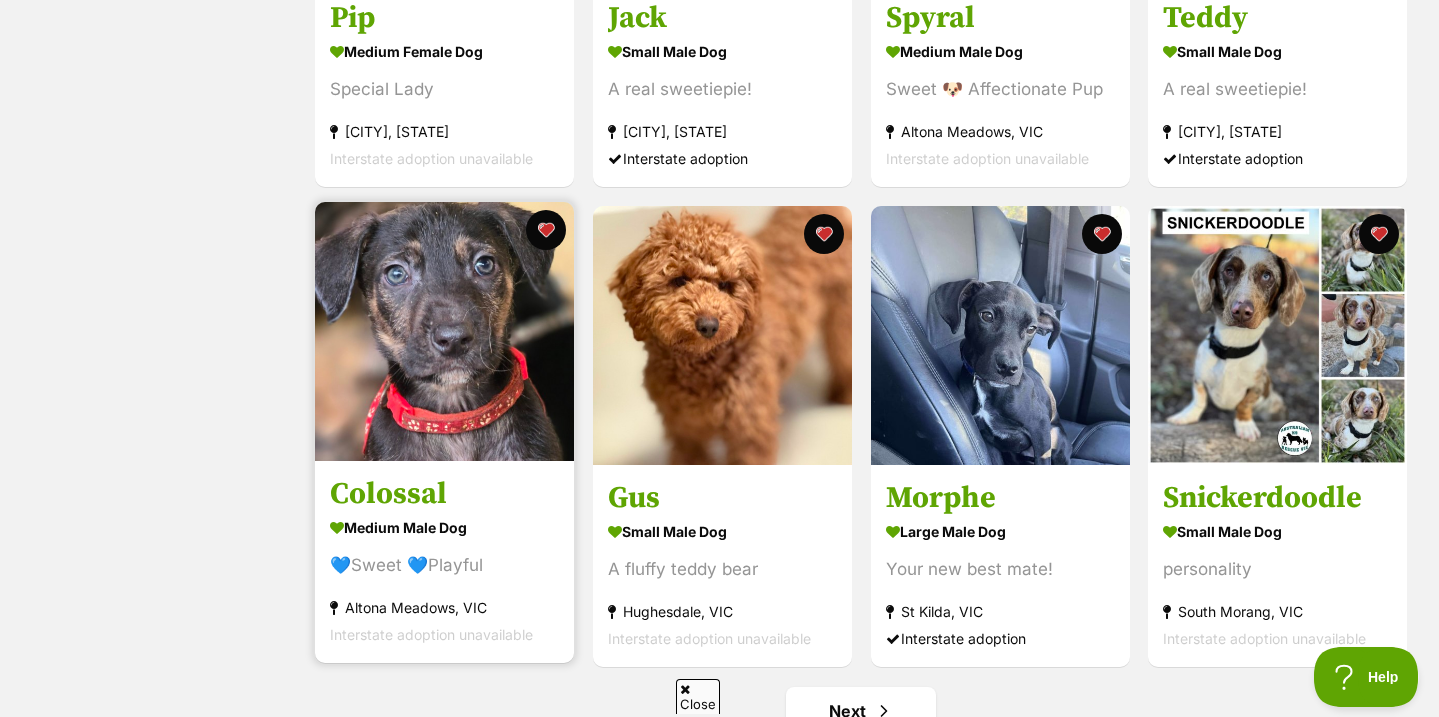 click at bounding box center (444, 331) 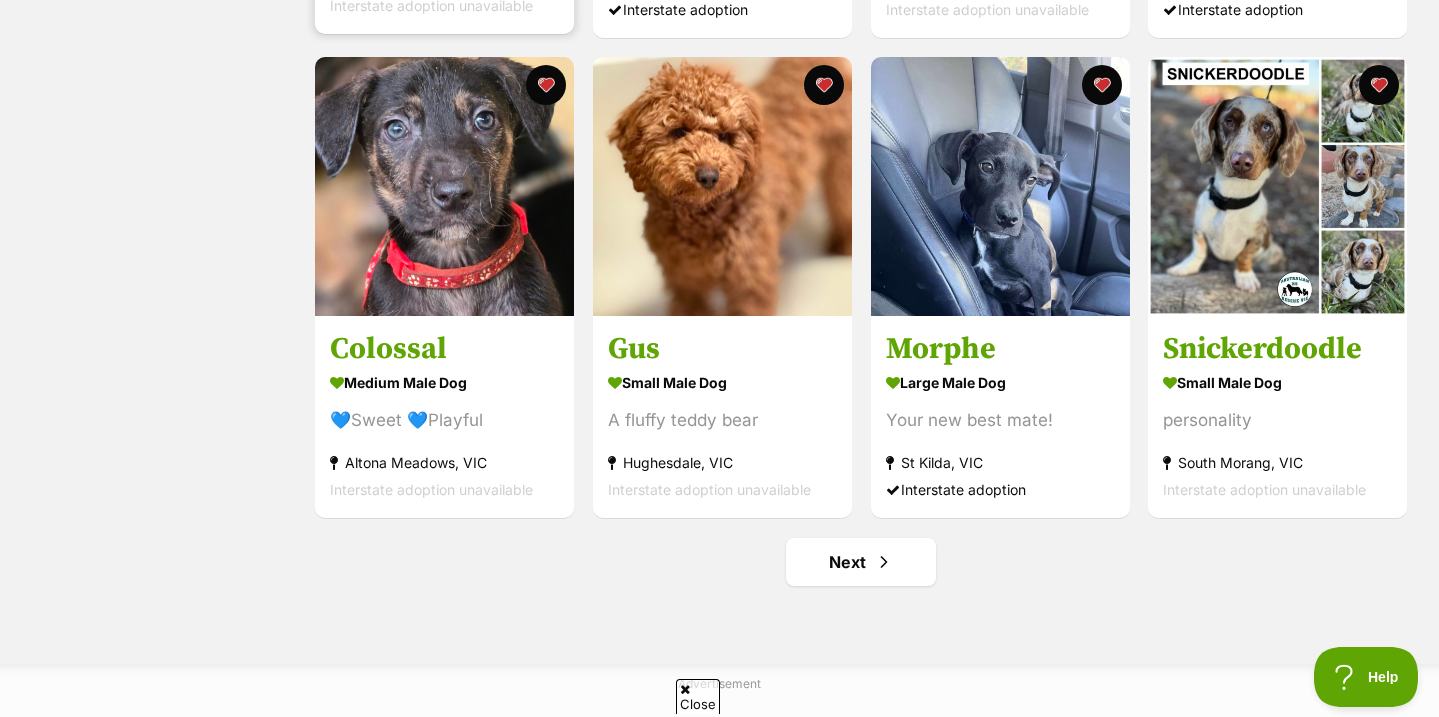 scroll, scrollTop: 2278, scrollLeft: 0, axis: vertical 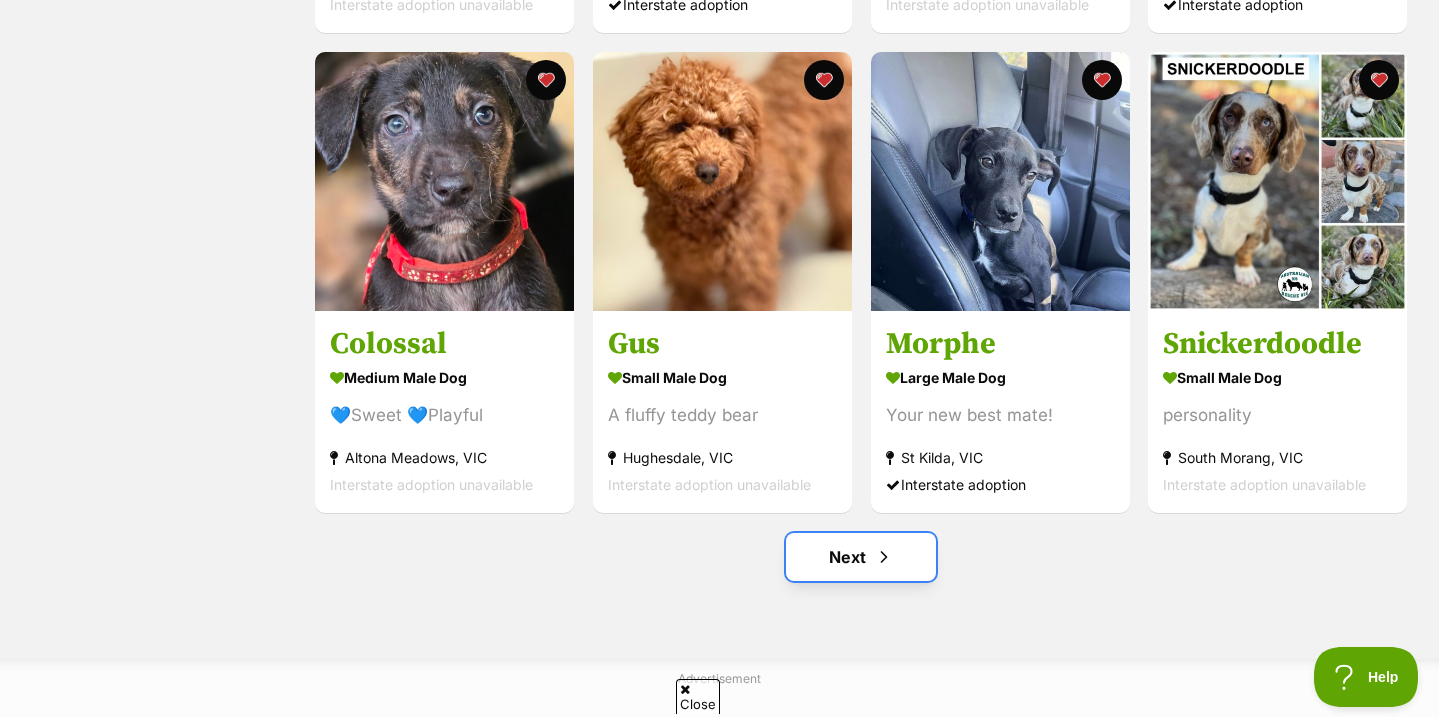 click on "Next" at bounding box center (861, 557) 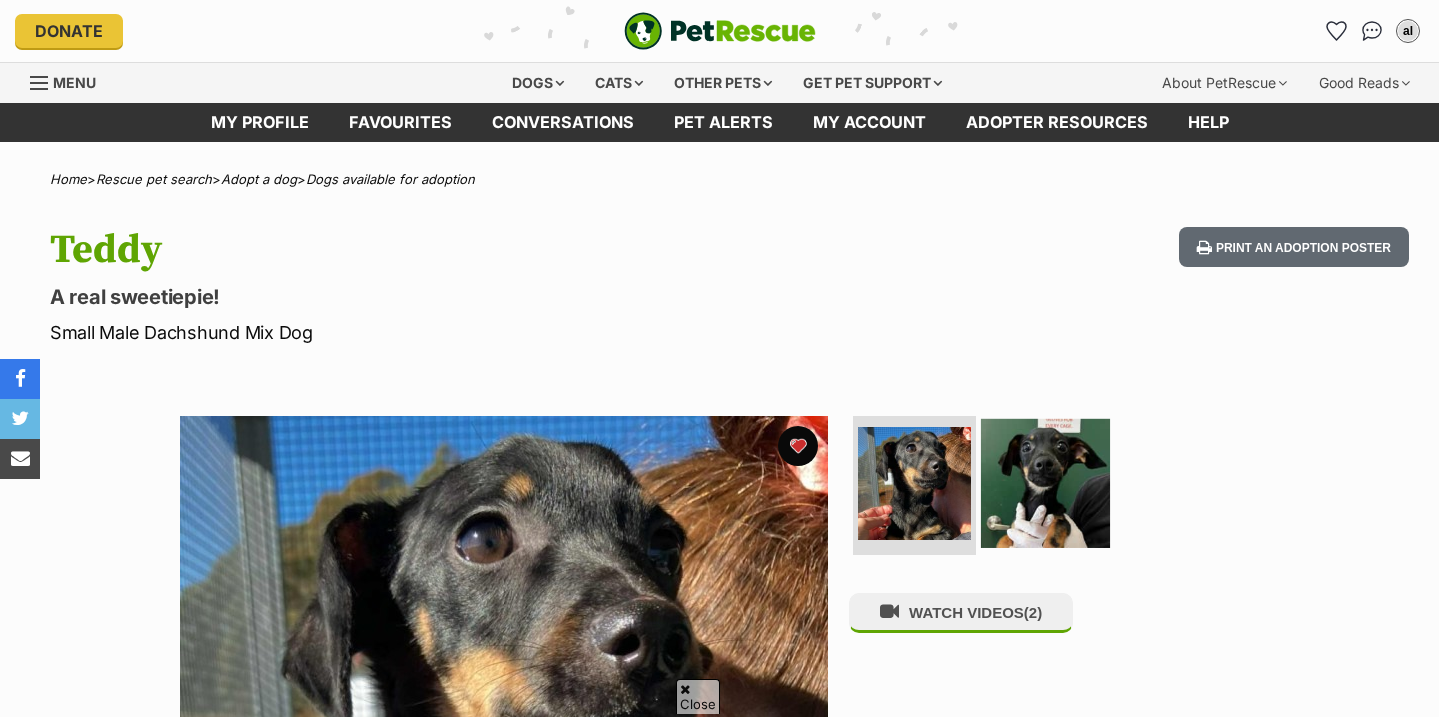 click at bounding box center [1045, 482] 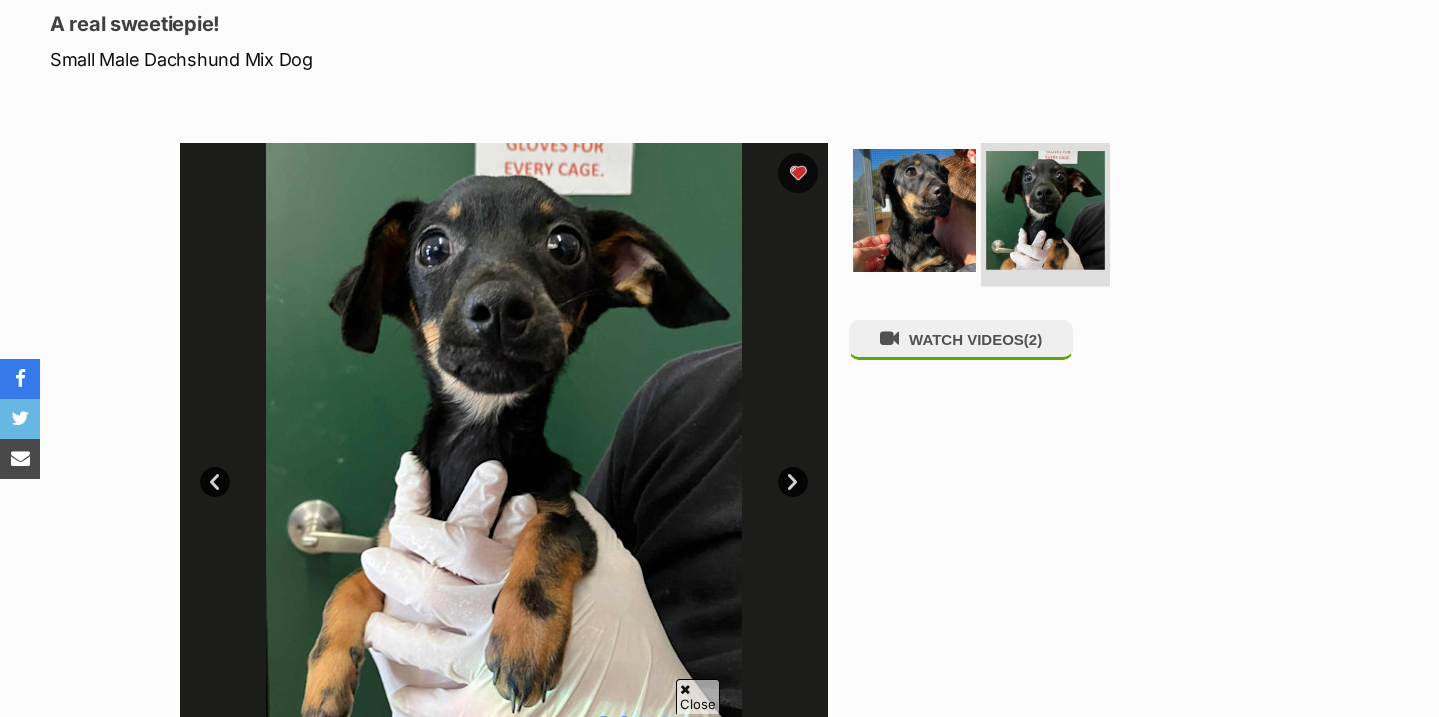 scroll, scrollTop: 353, scrollLeft: 0, axis: vertical 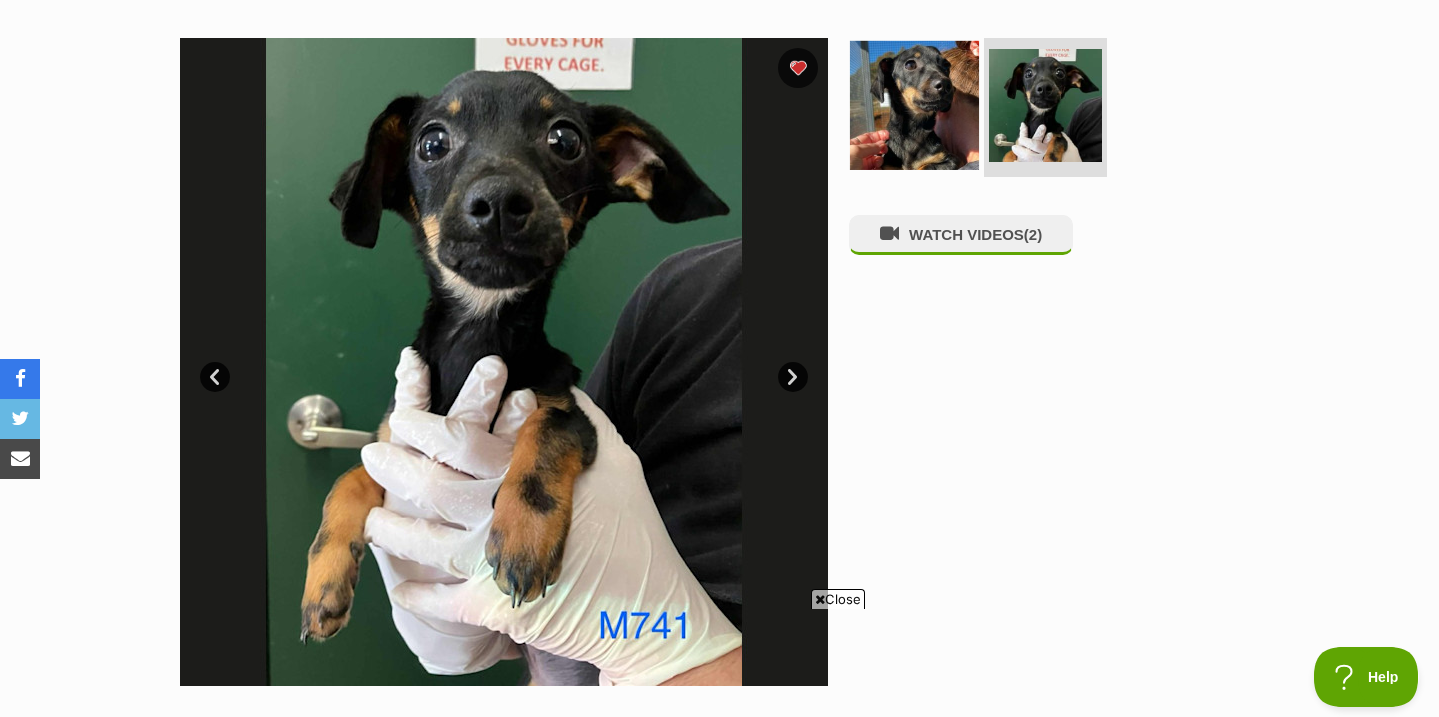 click at bounding box center [914, 104] 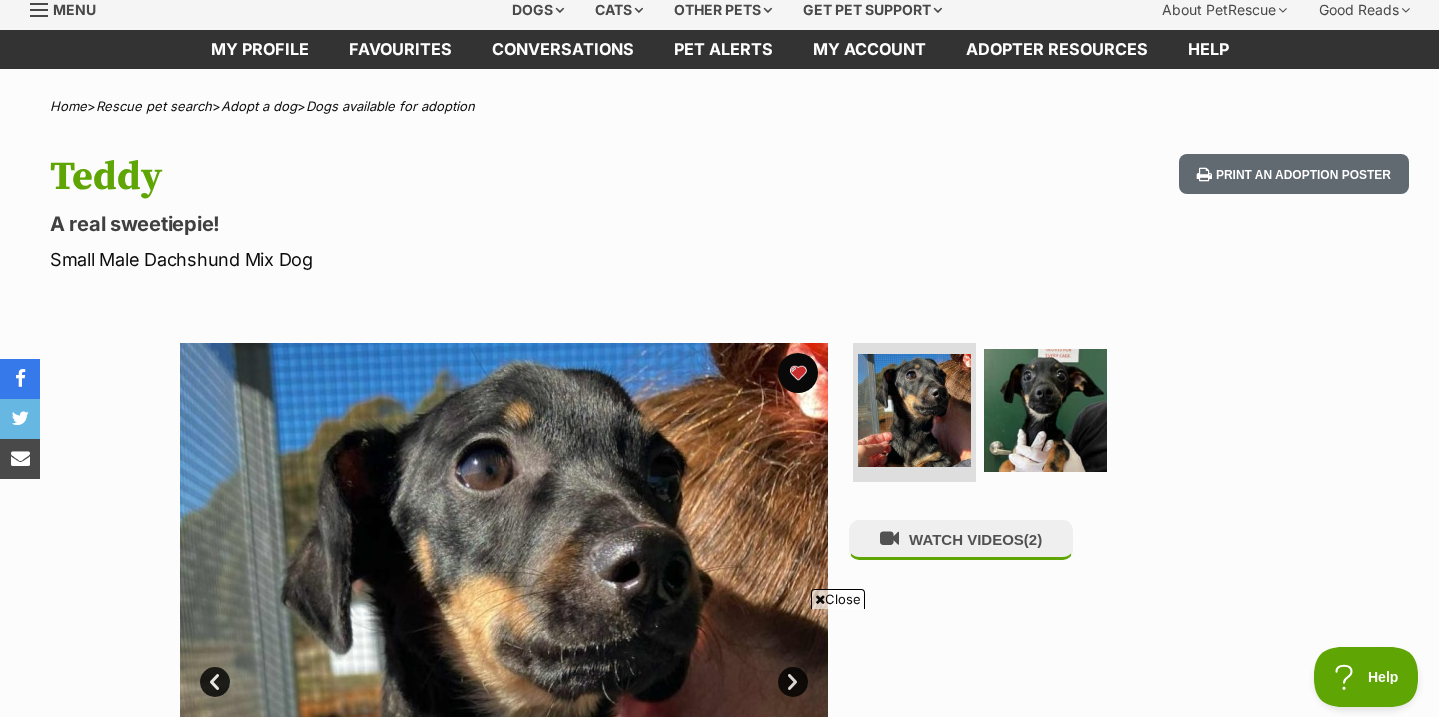 scroll, scrollTop: 0, scrollLeft: 0, axis: both 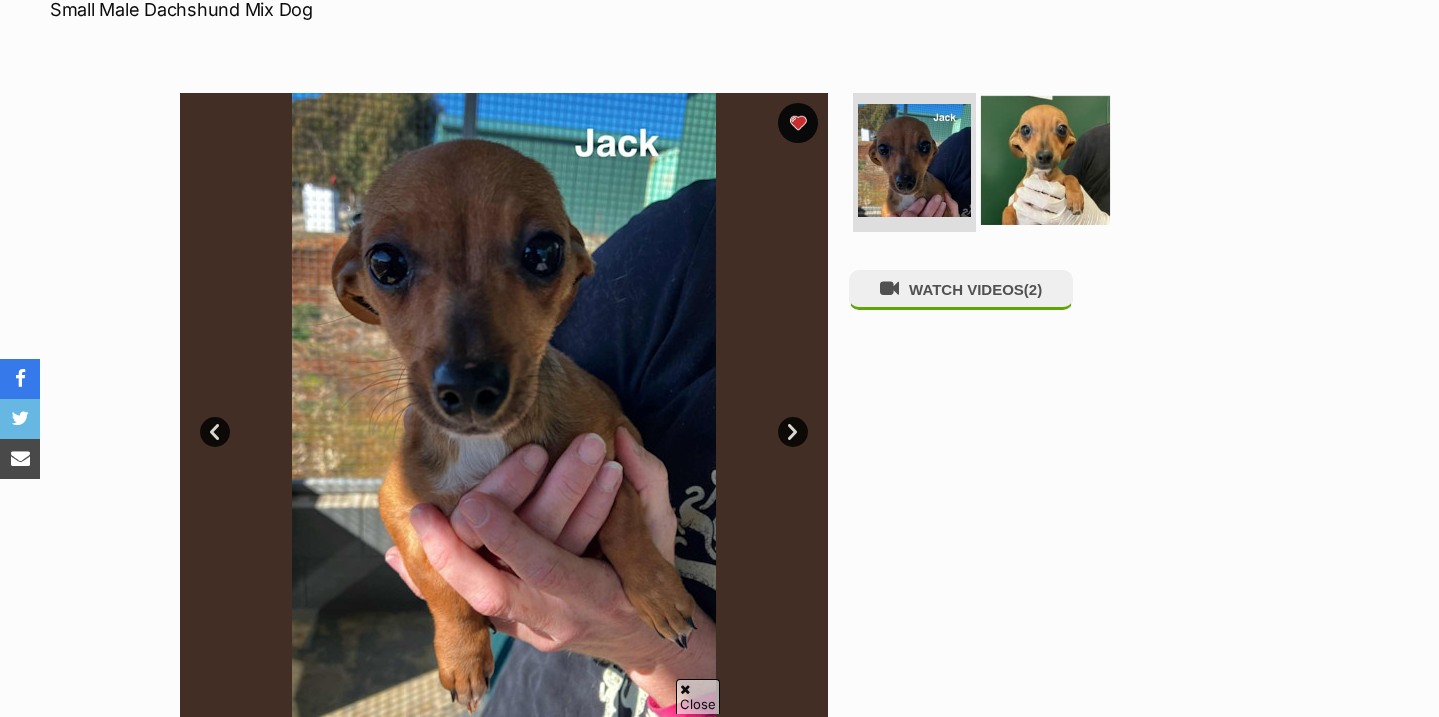 click at bounding box center (1045, 159) 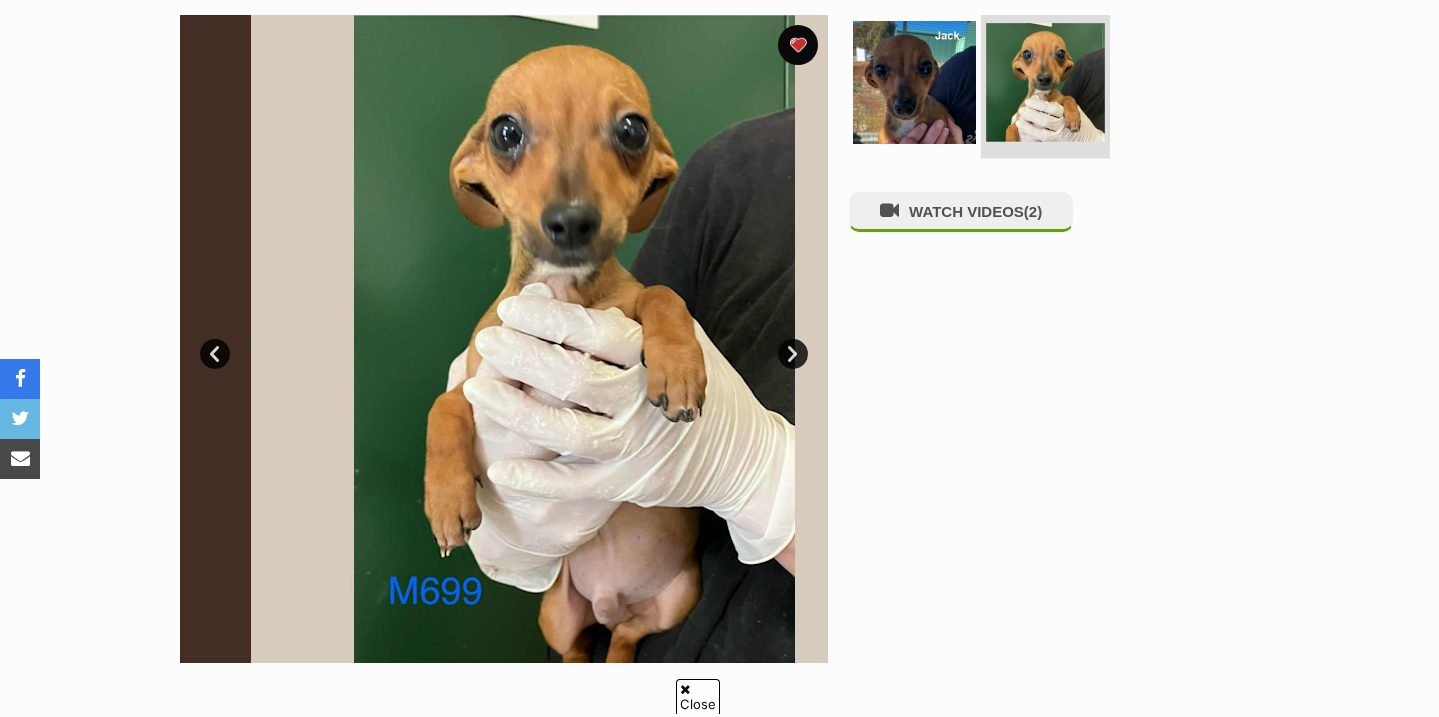 scroll, scrollTop: 418, scrollLeft: 0, axis: vertical 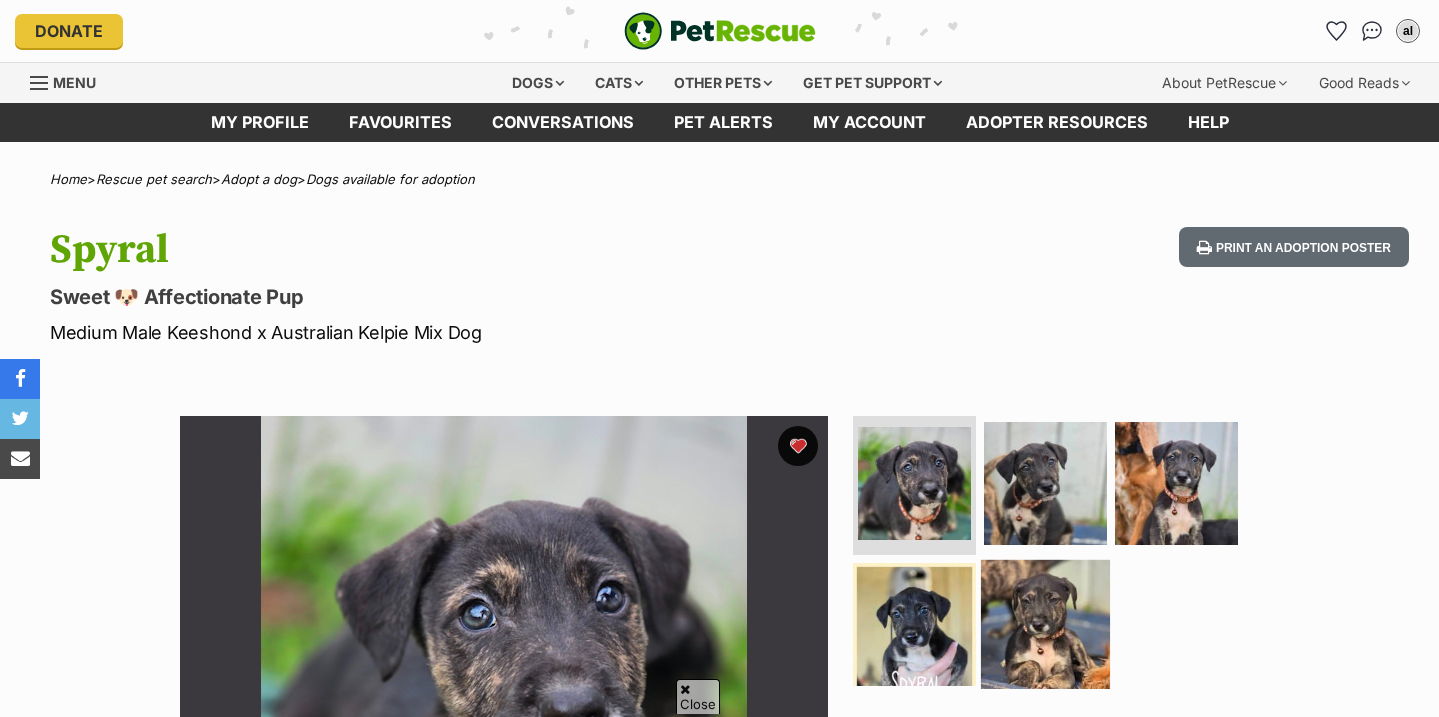 click at bounding box center (1045, 624) 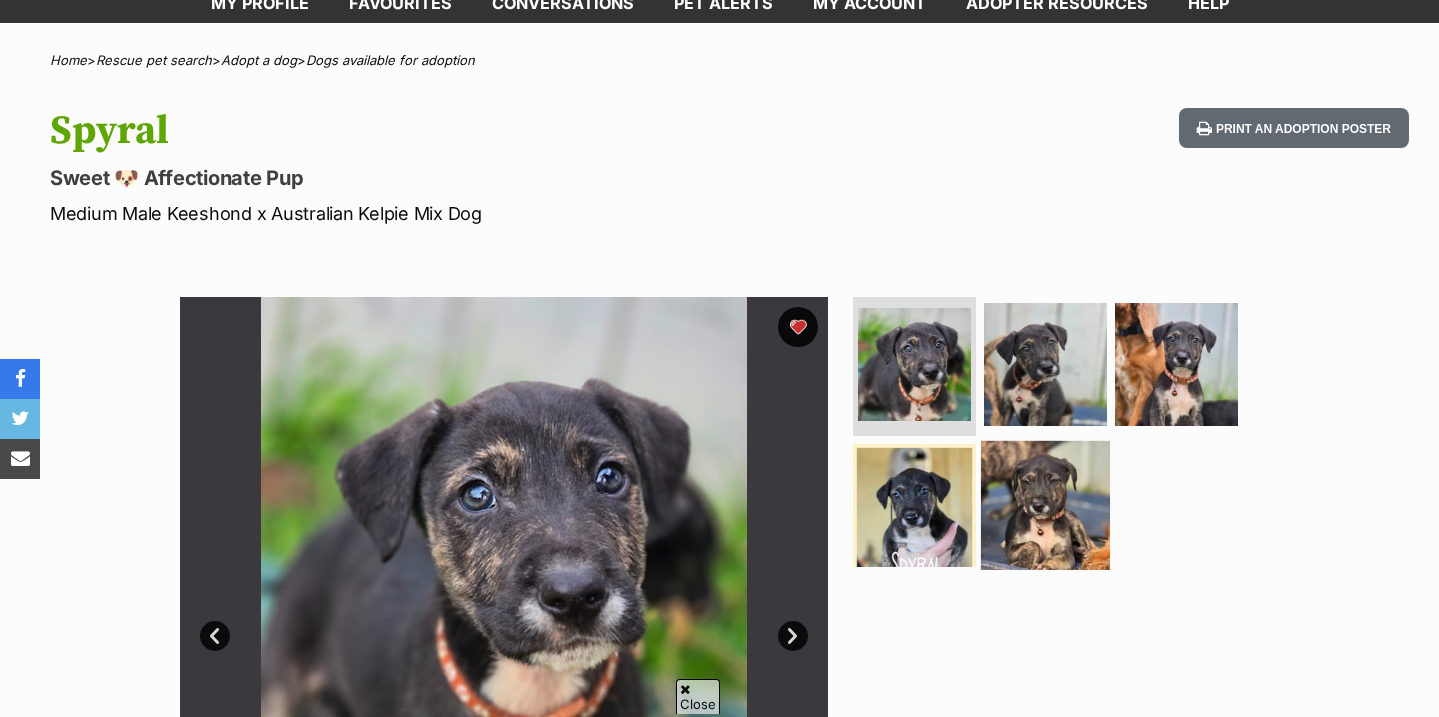 scroll, scrollTop: 0, scrollLeft: 0, axis: both 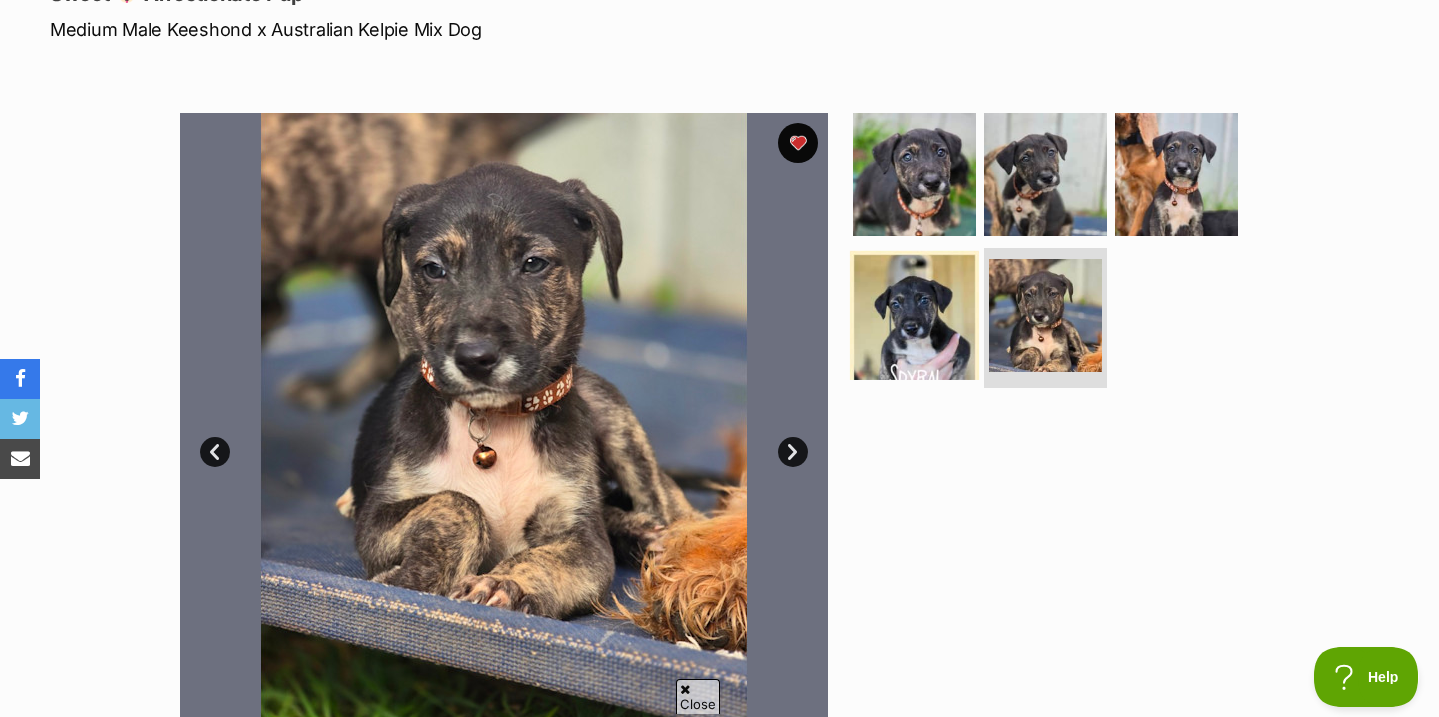 click at bounding box center [914, 315] 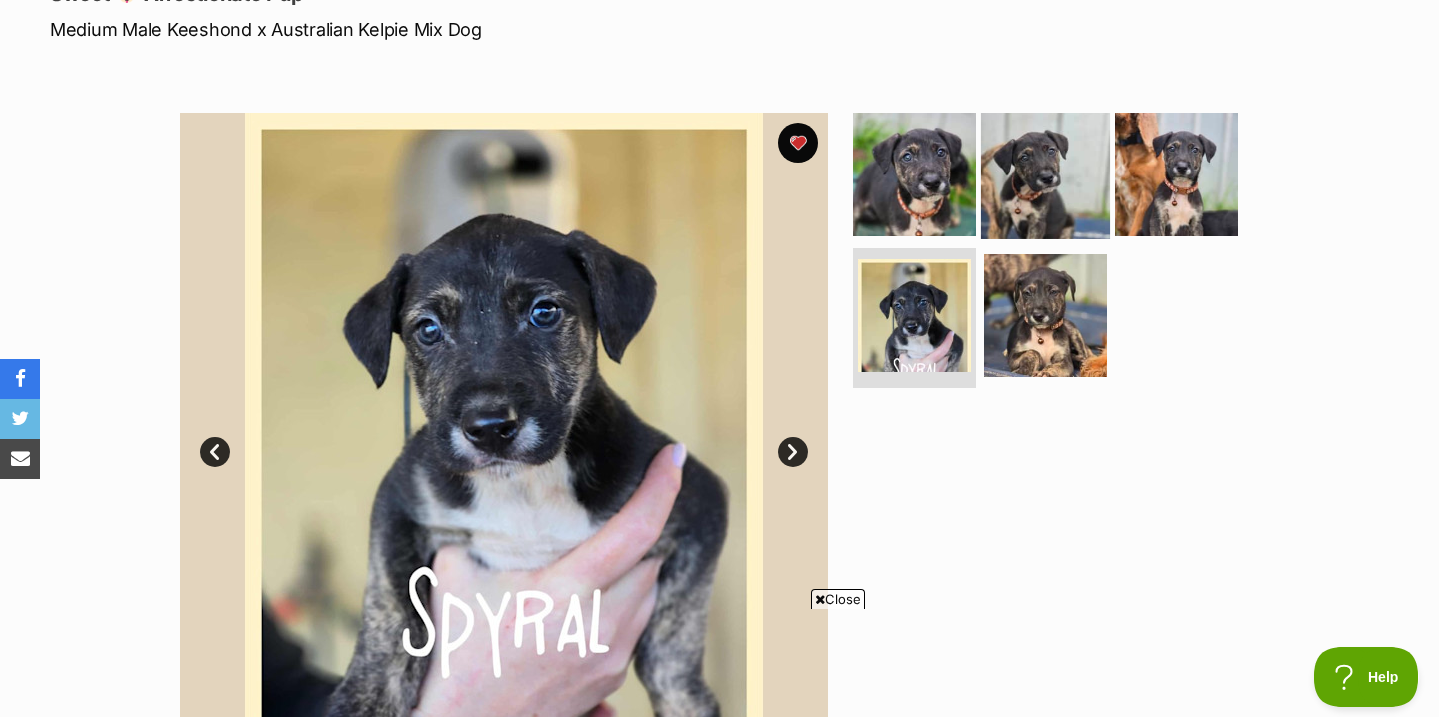scroll, scrollTop: 0, scrollLeft: 0, axis: both 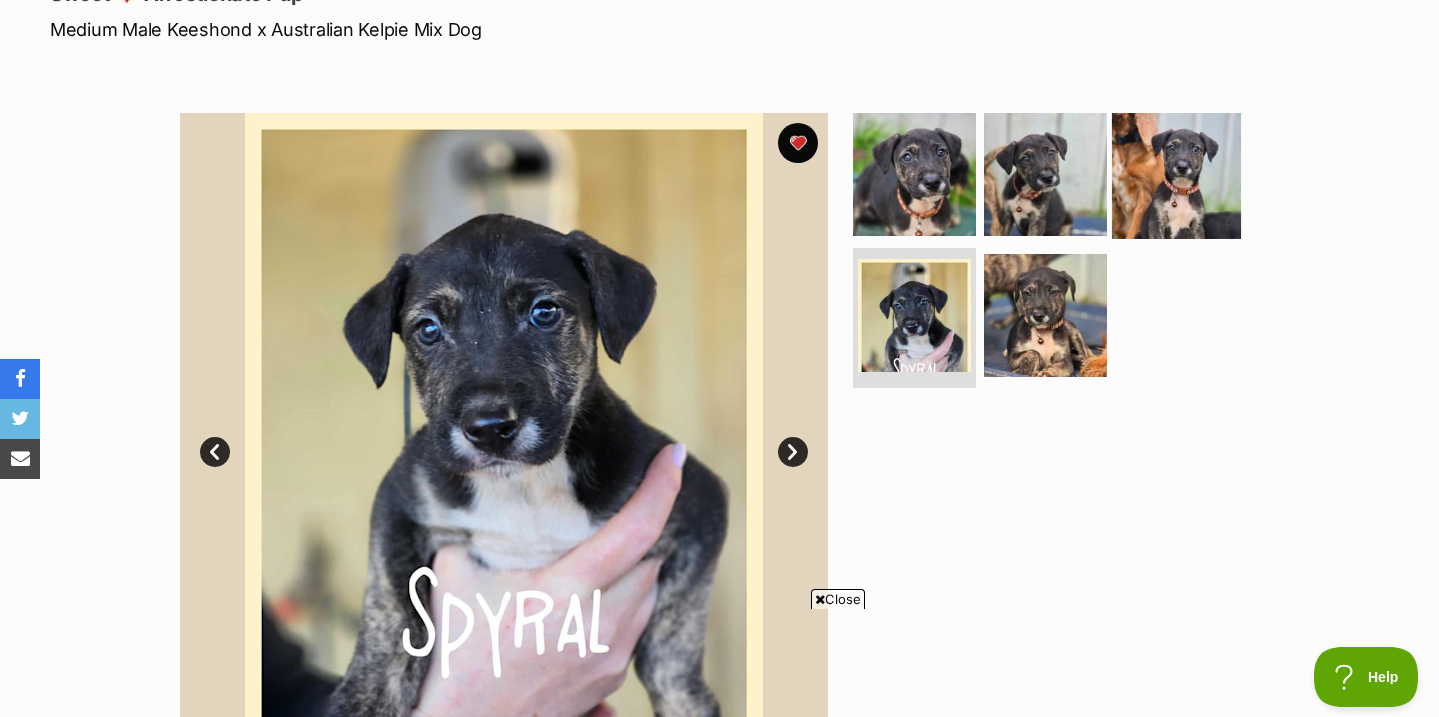 click at bounding box center (1176, 173) 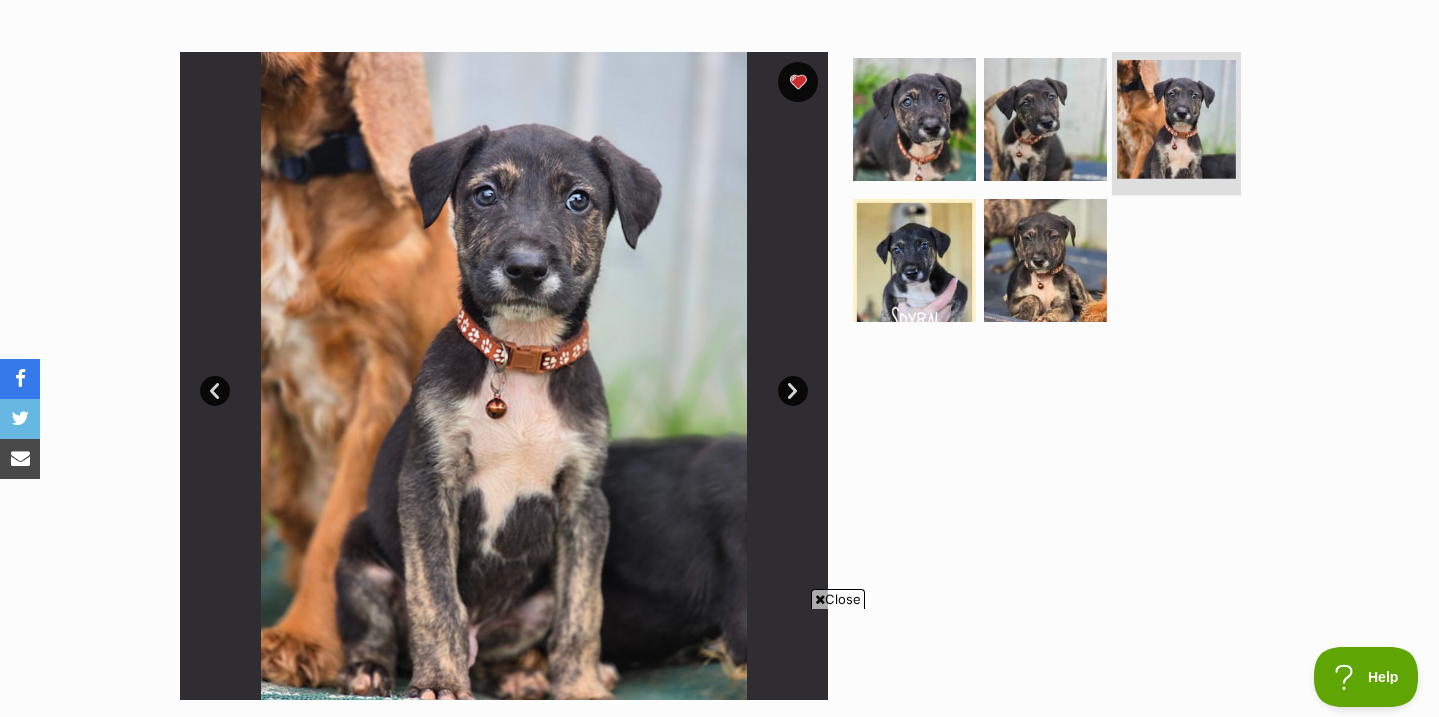 scroll, scrollTop: 365, scrollLeft: 0, axis: vertical 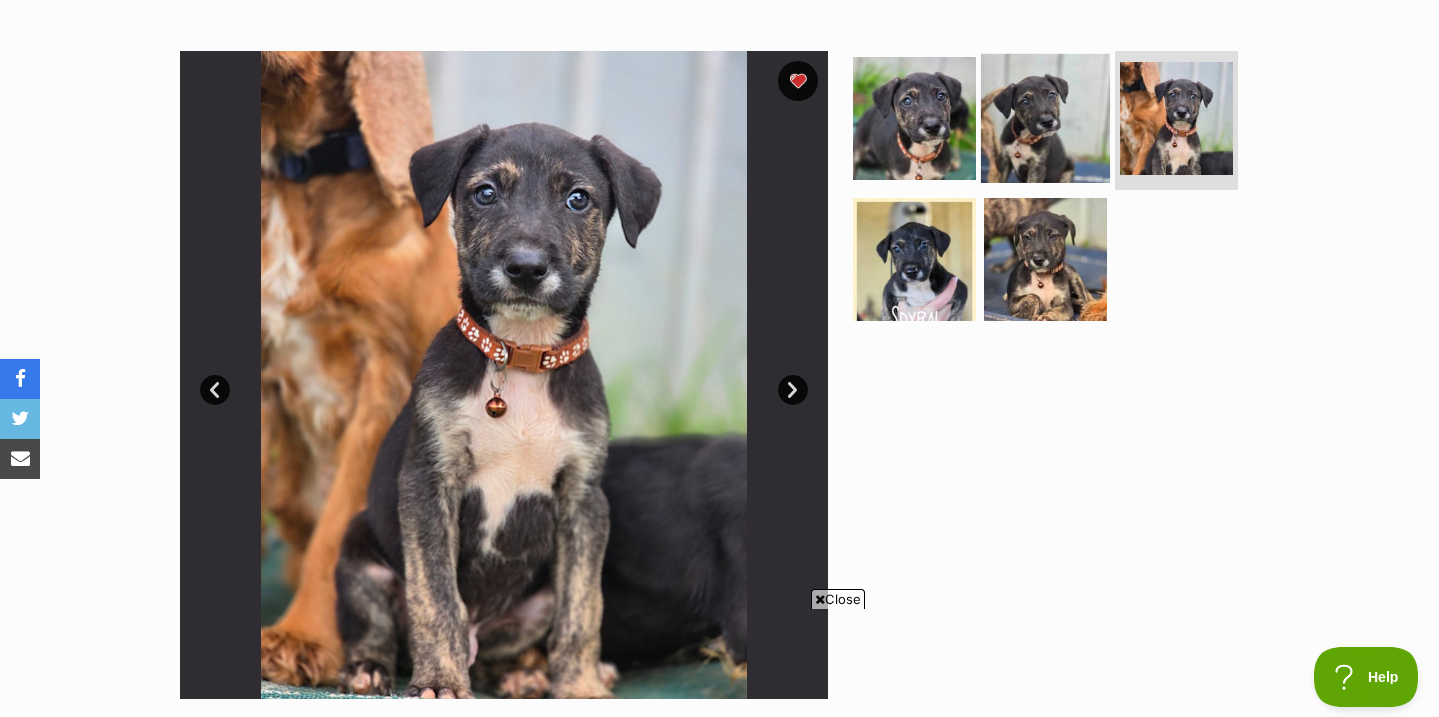 click at bounding box center (1045, 117) 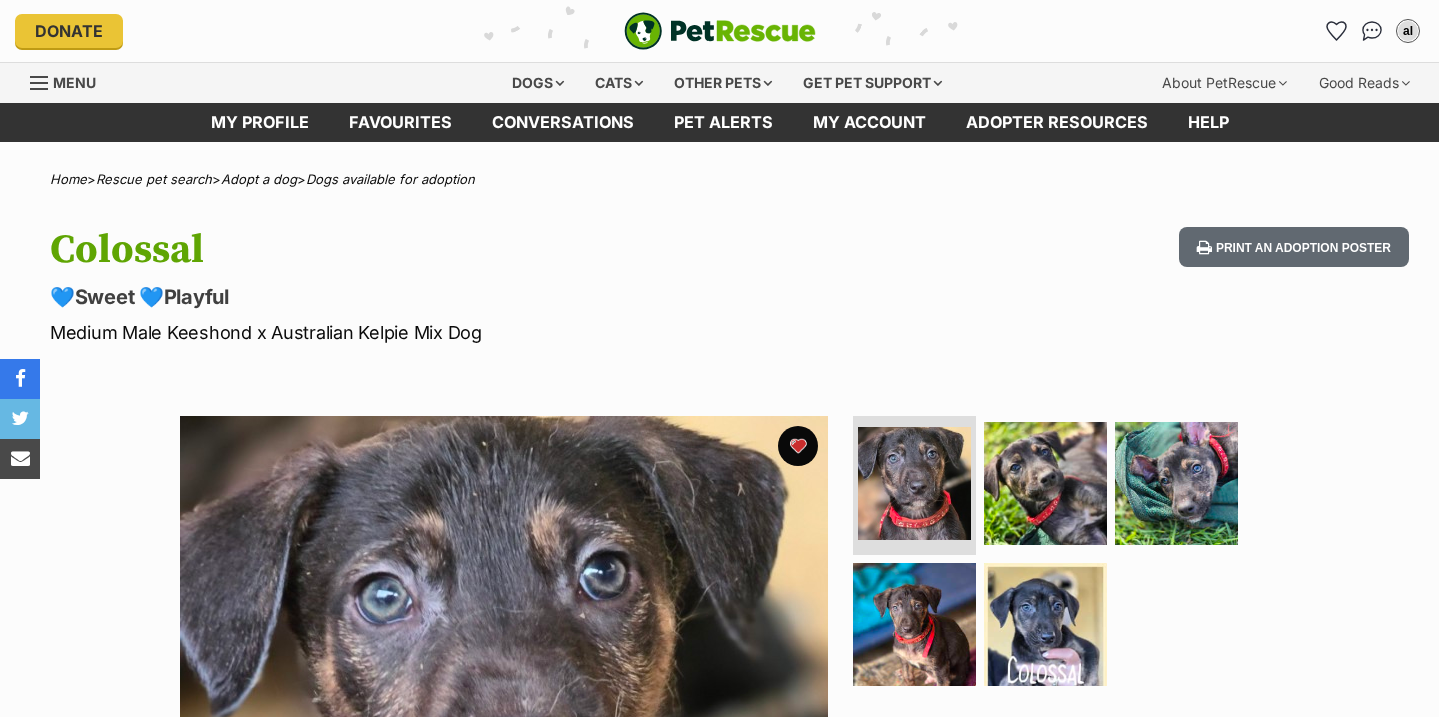 scroll, scrollTop: 0, scrollLeft: 0, axis: both 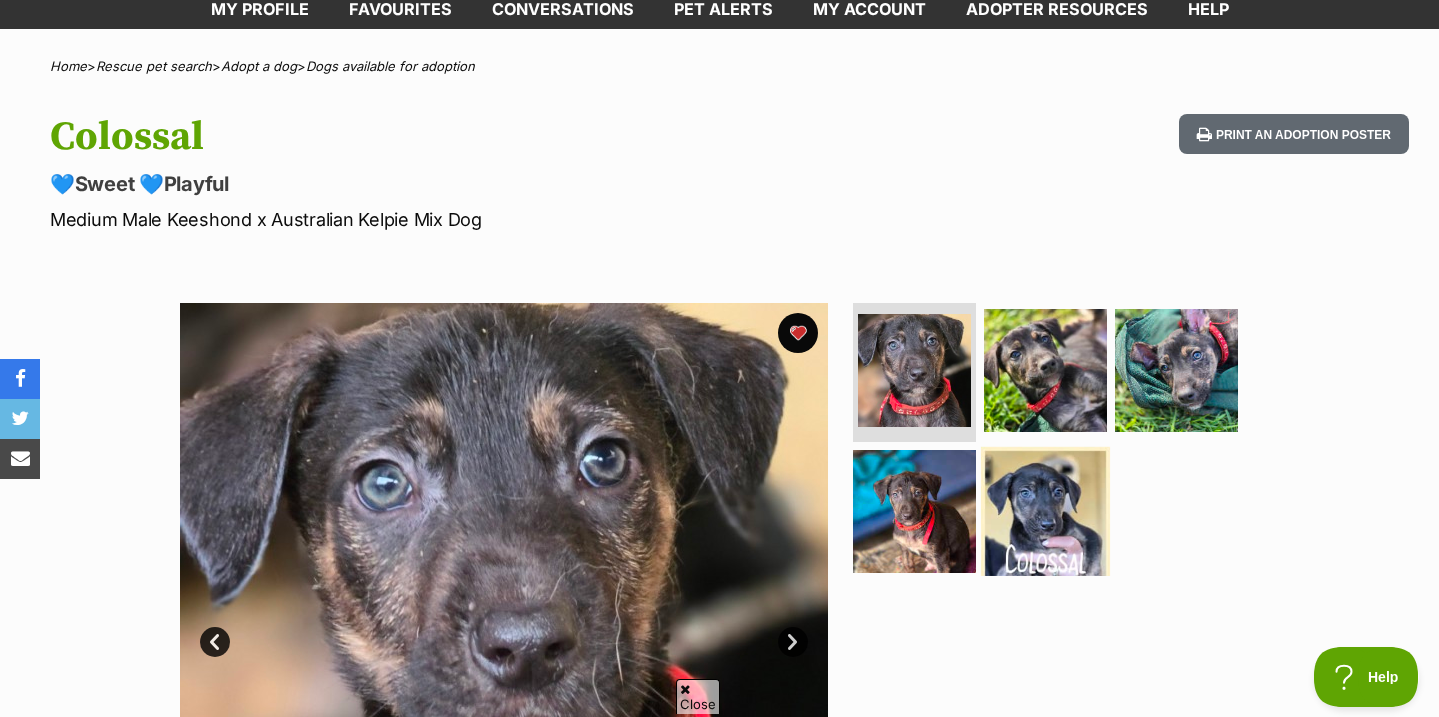click at bounding box center (1045, 511) 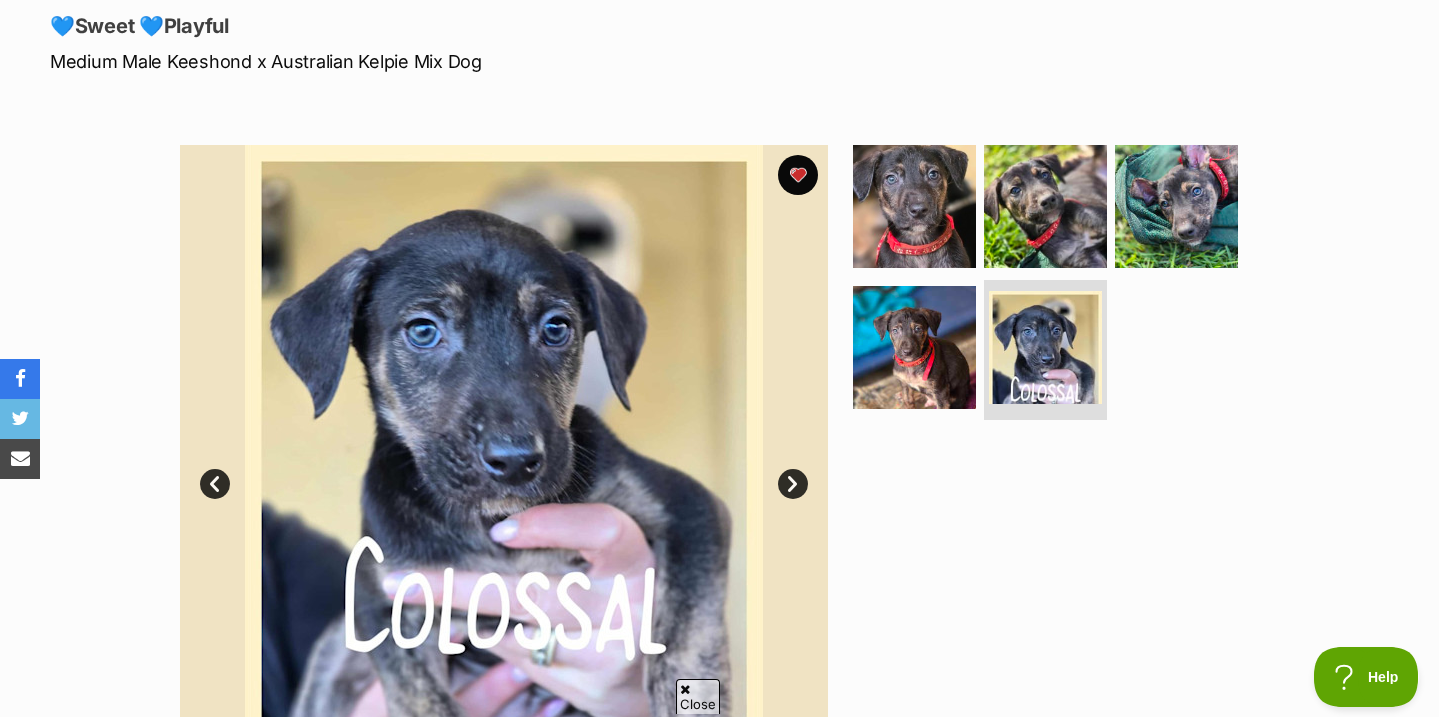 scroll, scrollTop: 290, scrollLeft: 0, axis: vertical 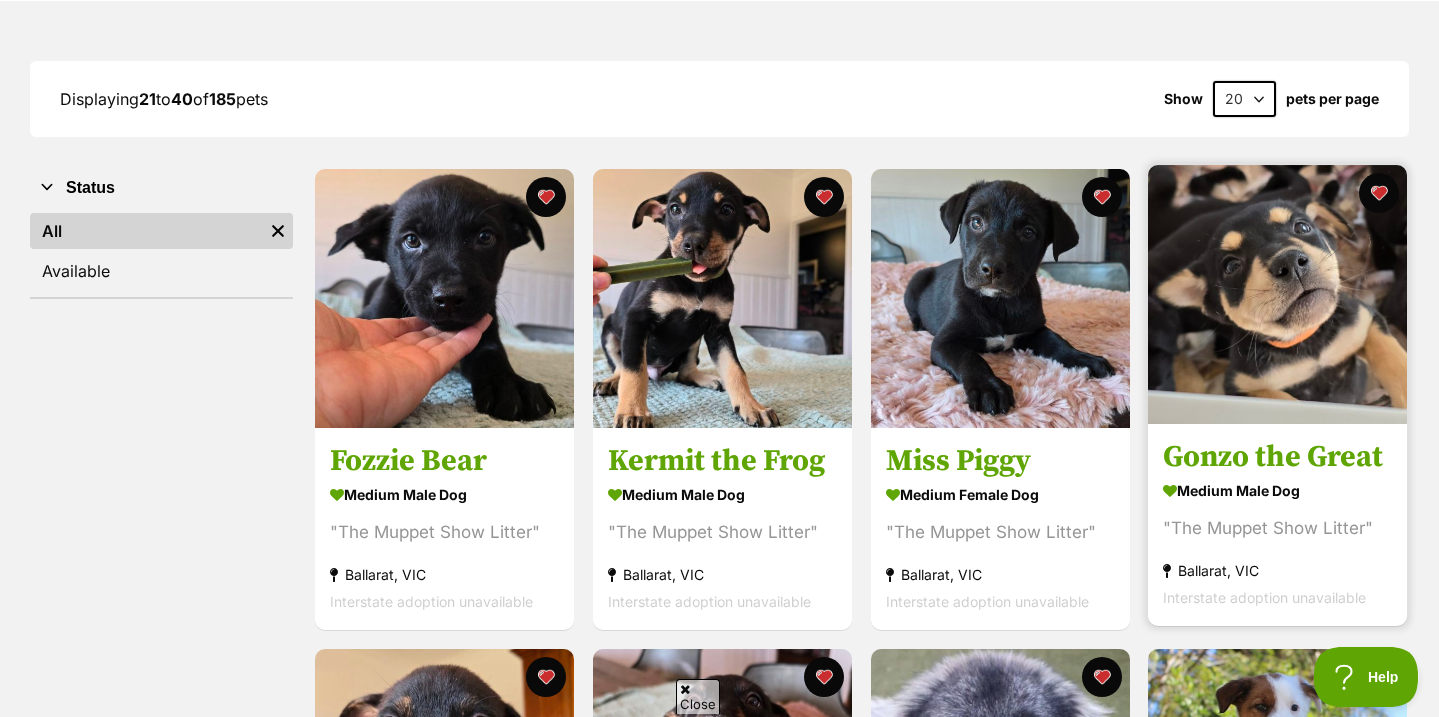 click at bounding box center [1277, 294] 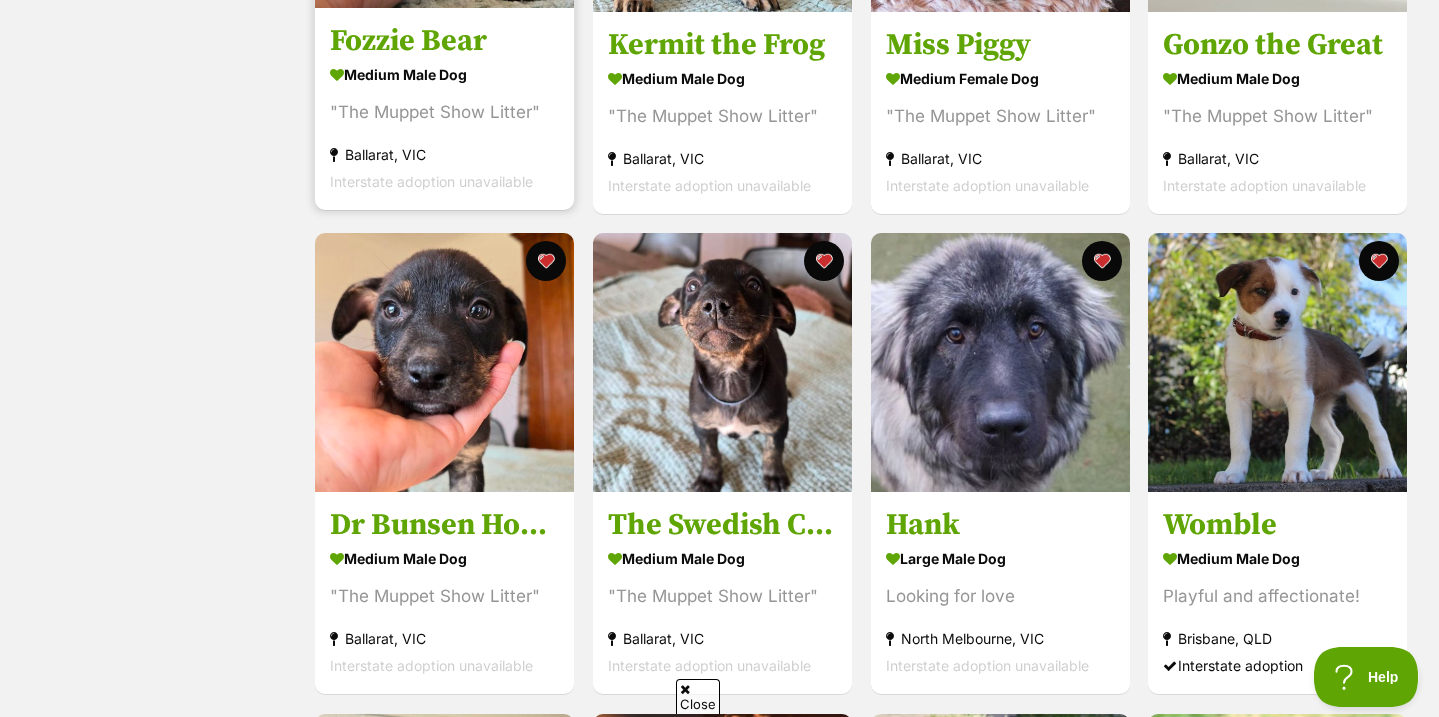 scroll, scrollTop: 666, scrollLeft: 0, axis: vertical 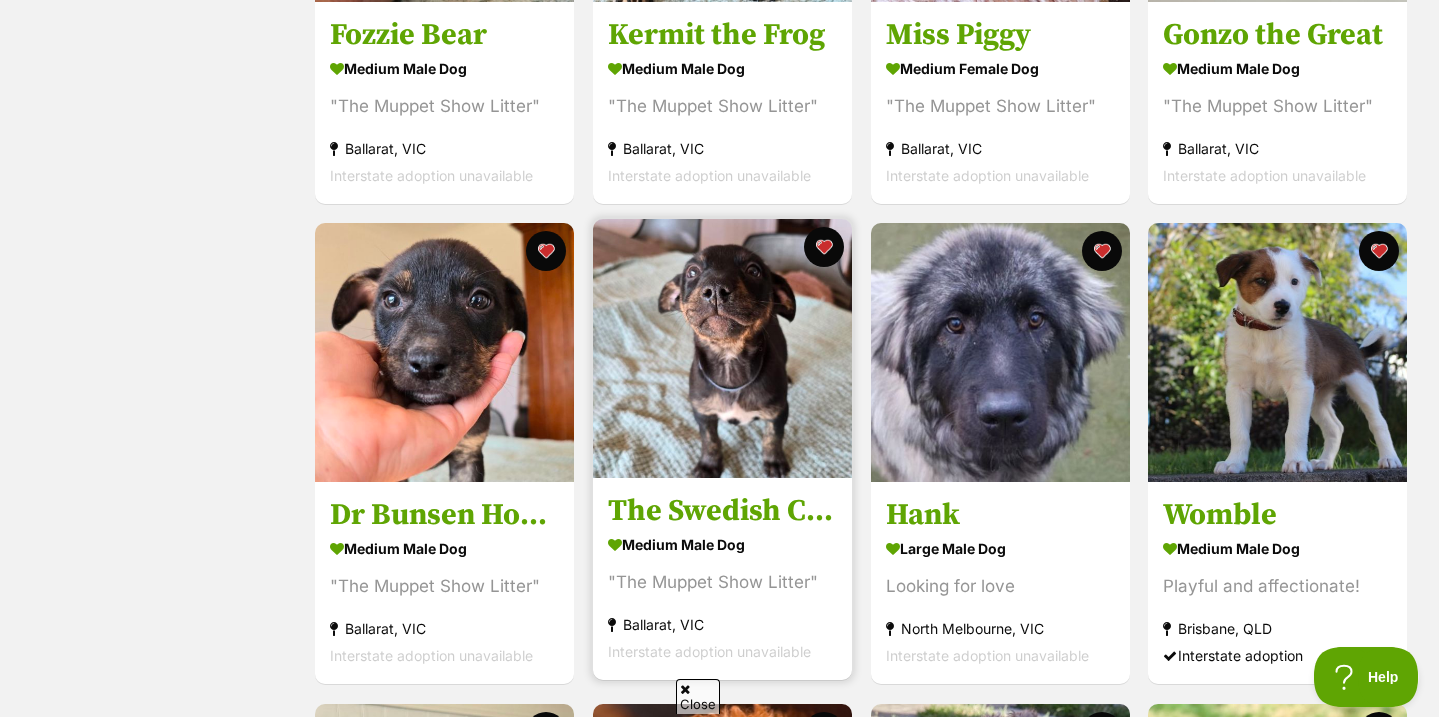 click at bounding box center [722, 348] 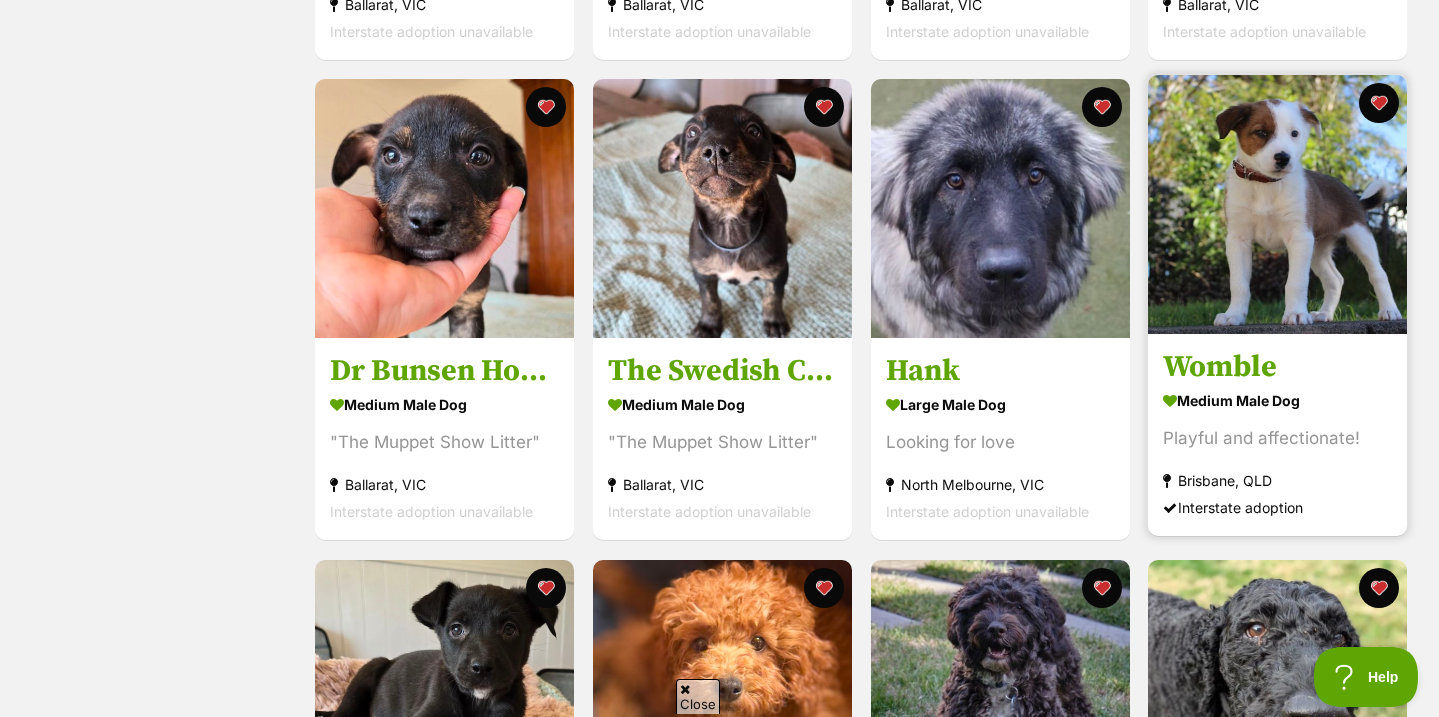 scroll, scrollTop: 812, scrollLeft: 0, axis: vertical 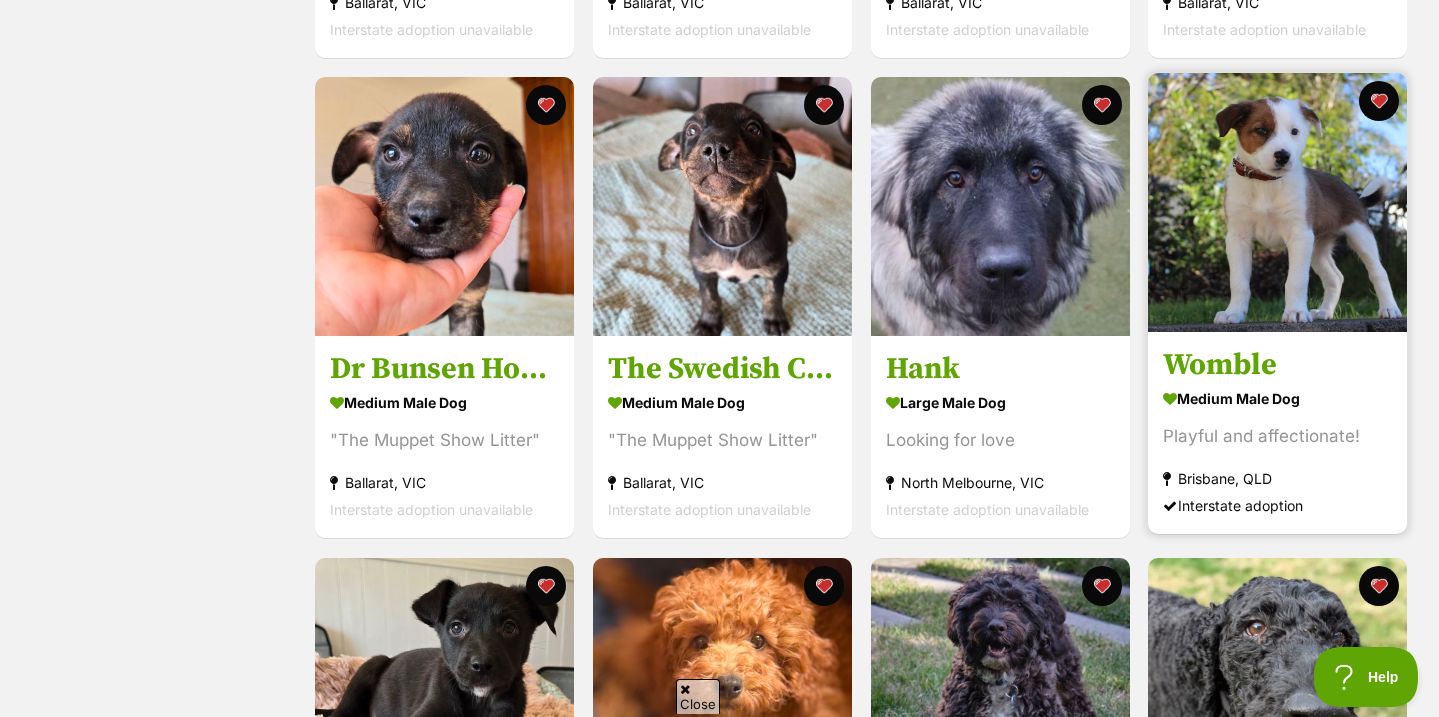 click on "medium male Dog" at bounding box center (1277, 399) 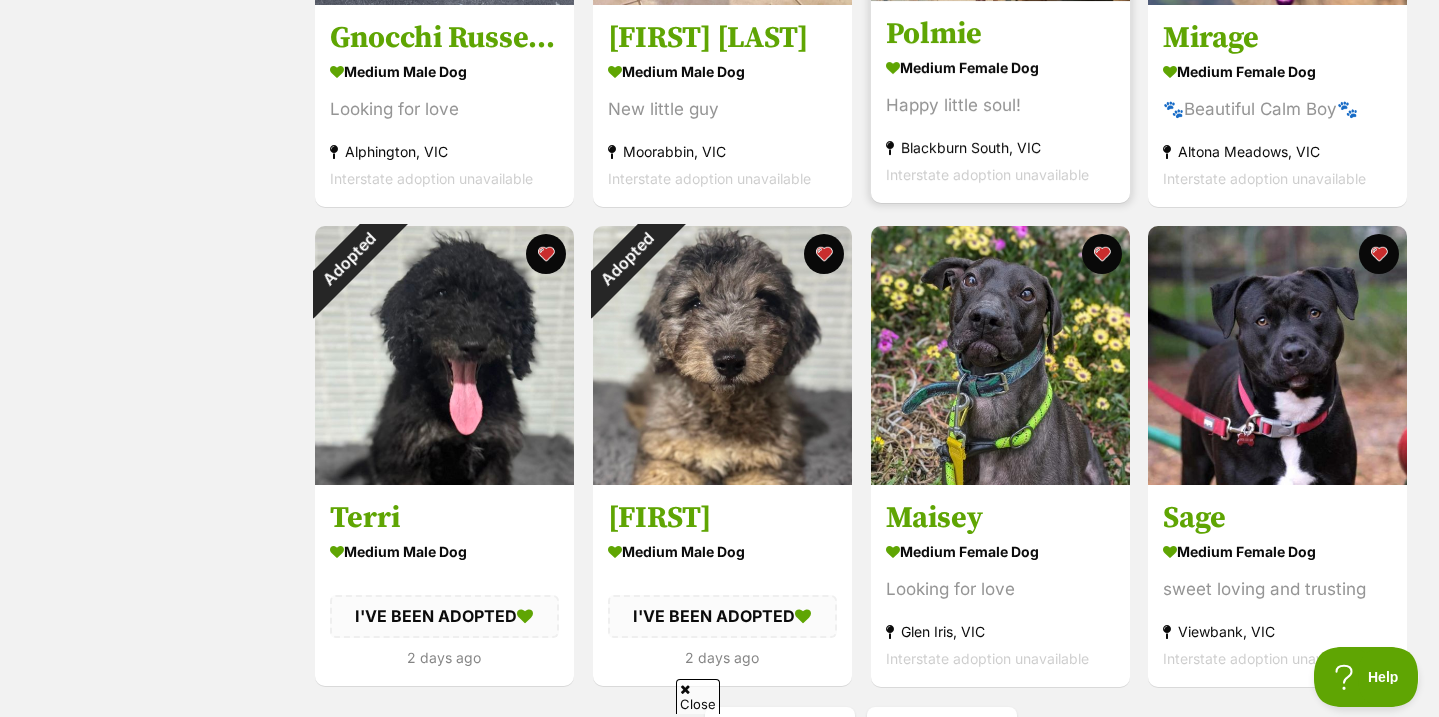 scroll, scrollTop: 2129, scrollLeft: 0, axis: vertical 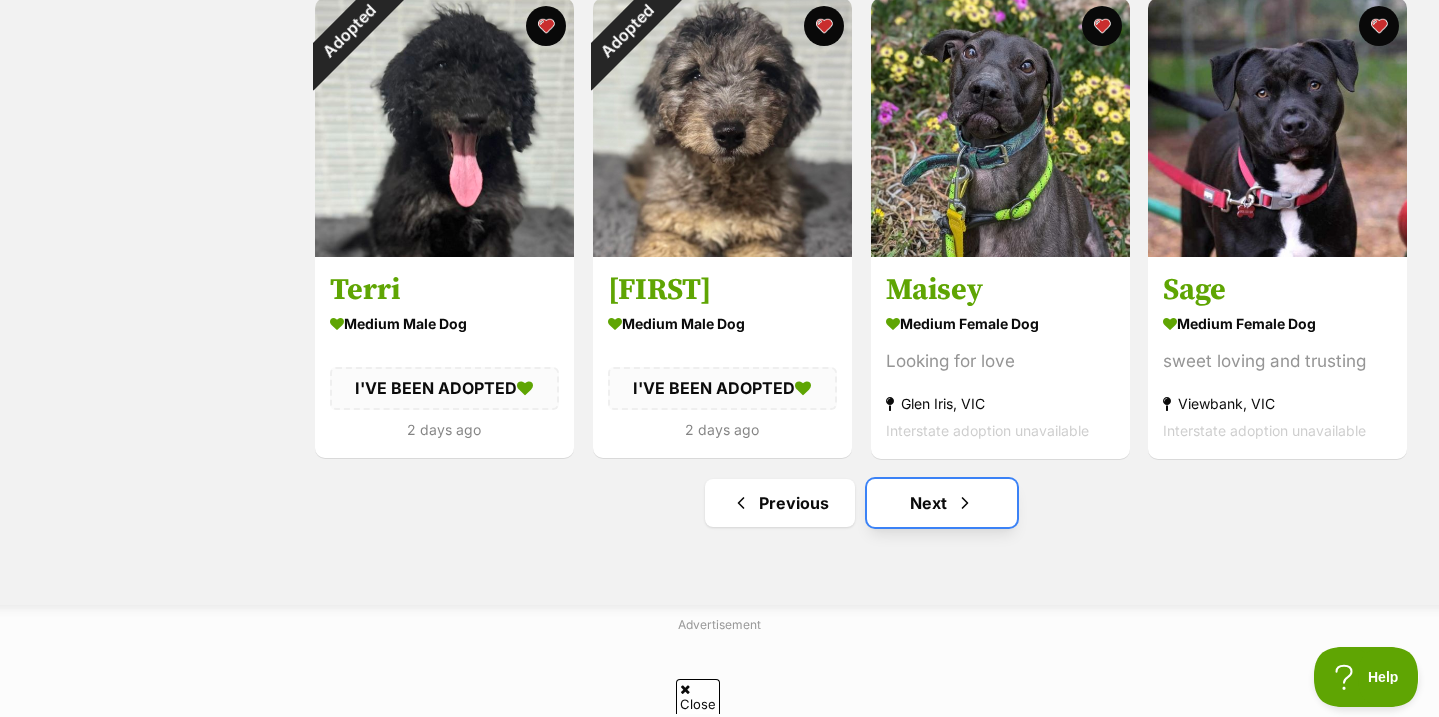 click on "Next" at bounding box center [942, 503] 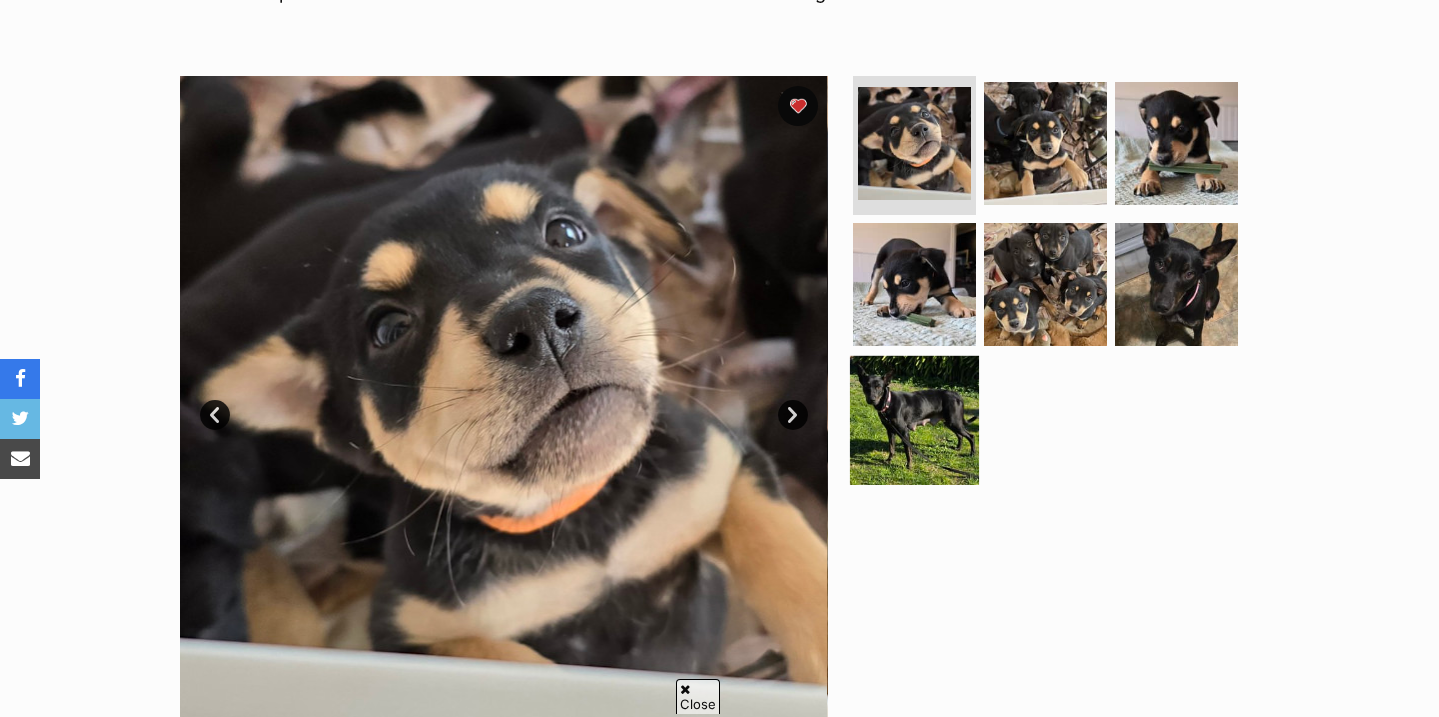 scroll, scrollTop: 340, scrollLeft: 0, axis: vertical 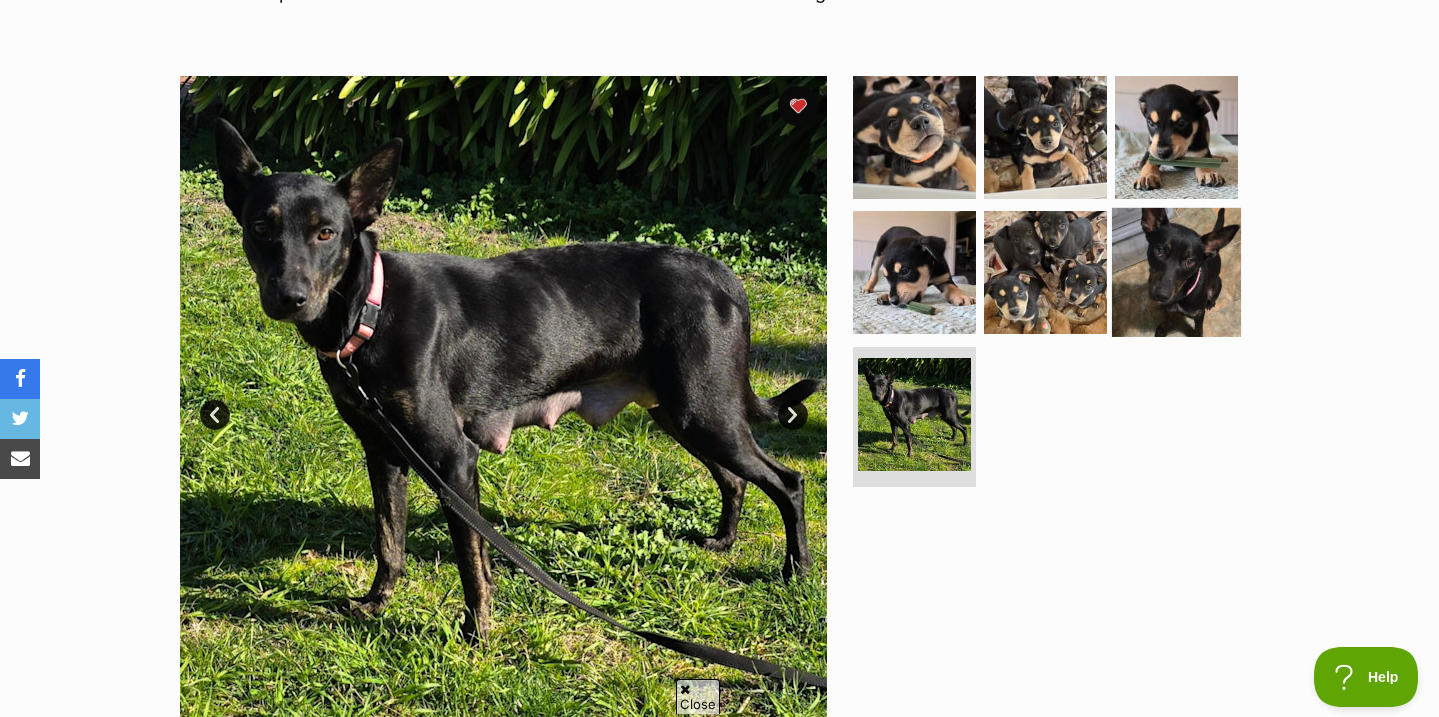 click at bounding box center (1176, 272) 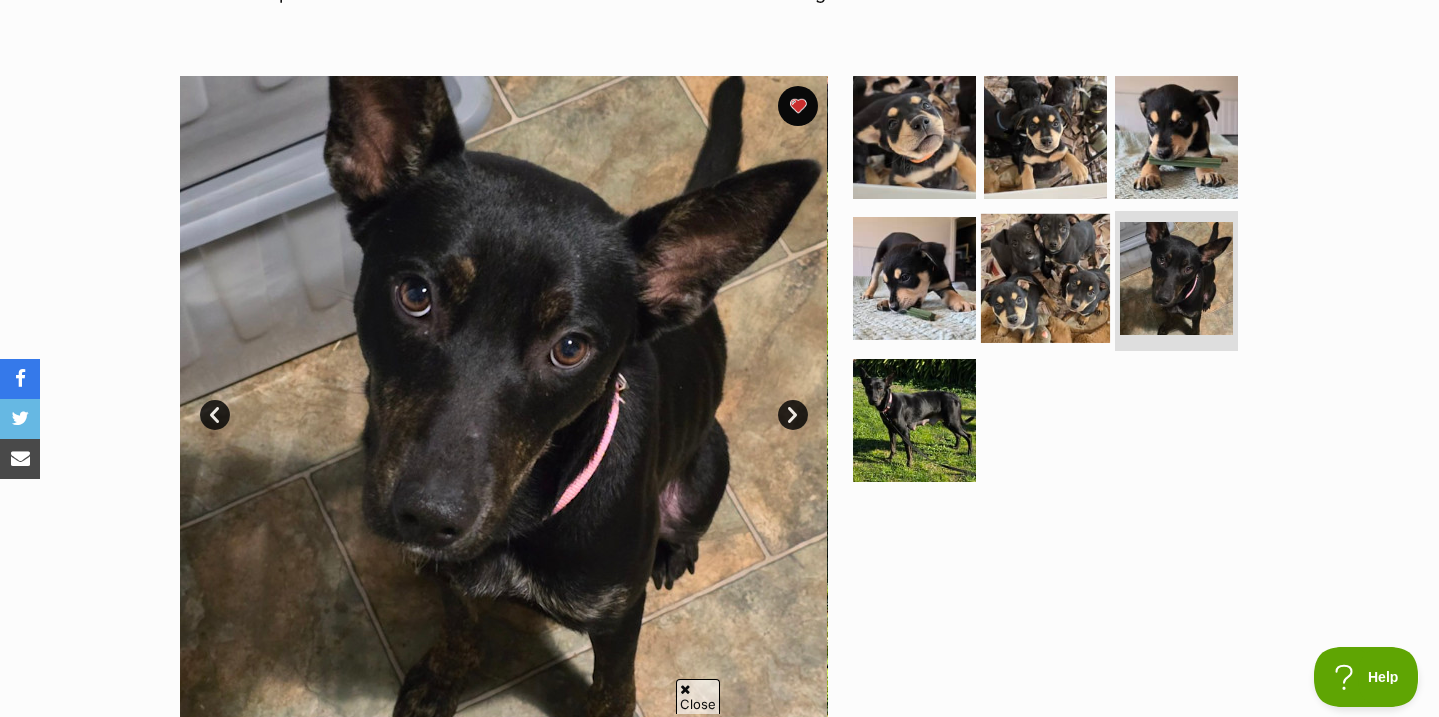 click at bounding box center [1045, 278] 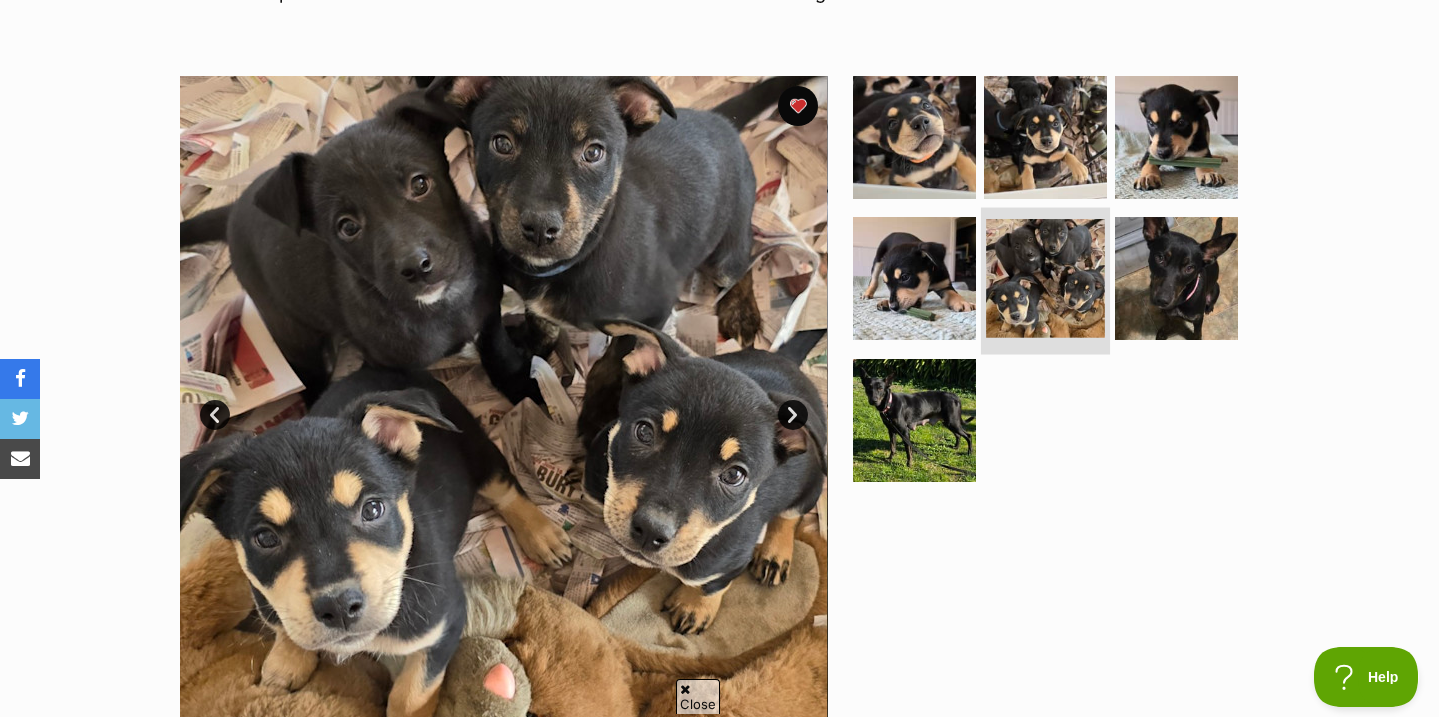 scroll, scrollTop: 0, scrollLeft: 0, axis: both 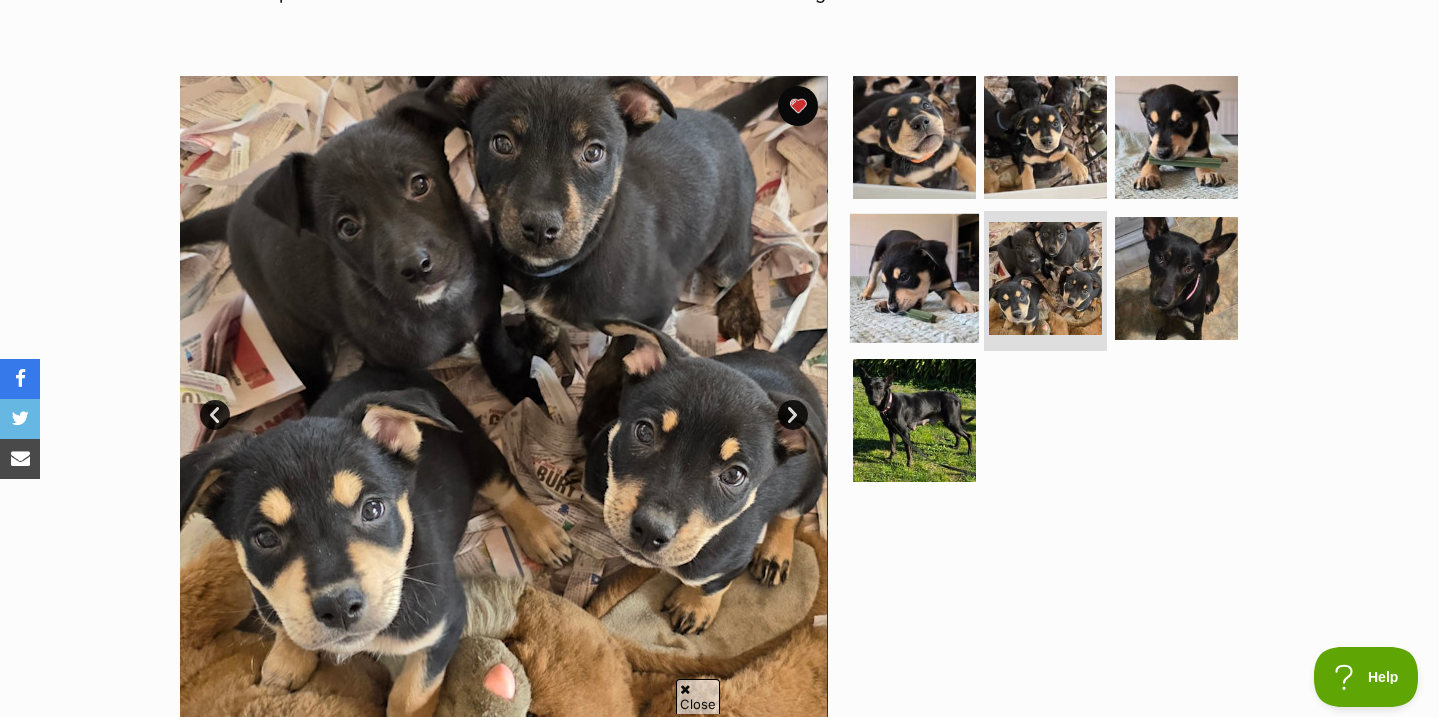 click at bounding box center (914, 278) 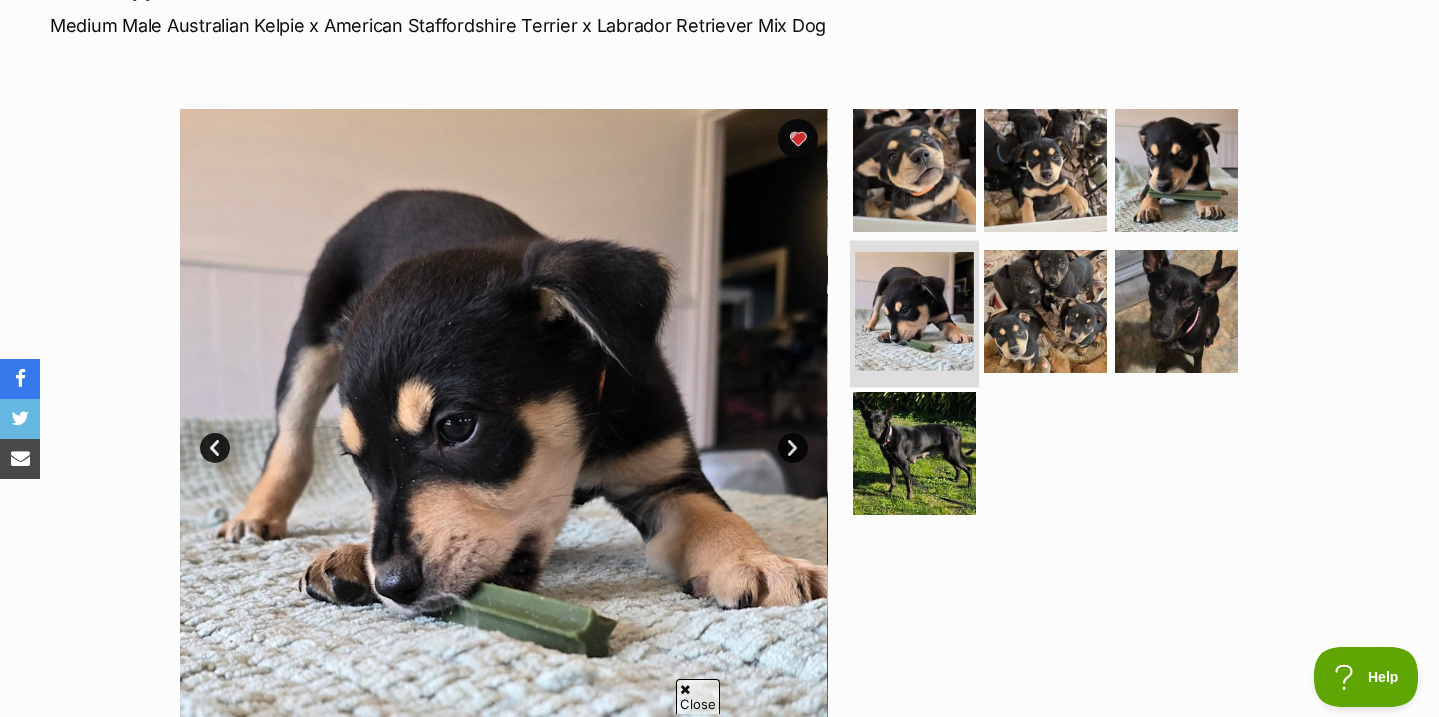 scroll, scrollTop: 305, scrollLeft: 0, axis: vertical 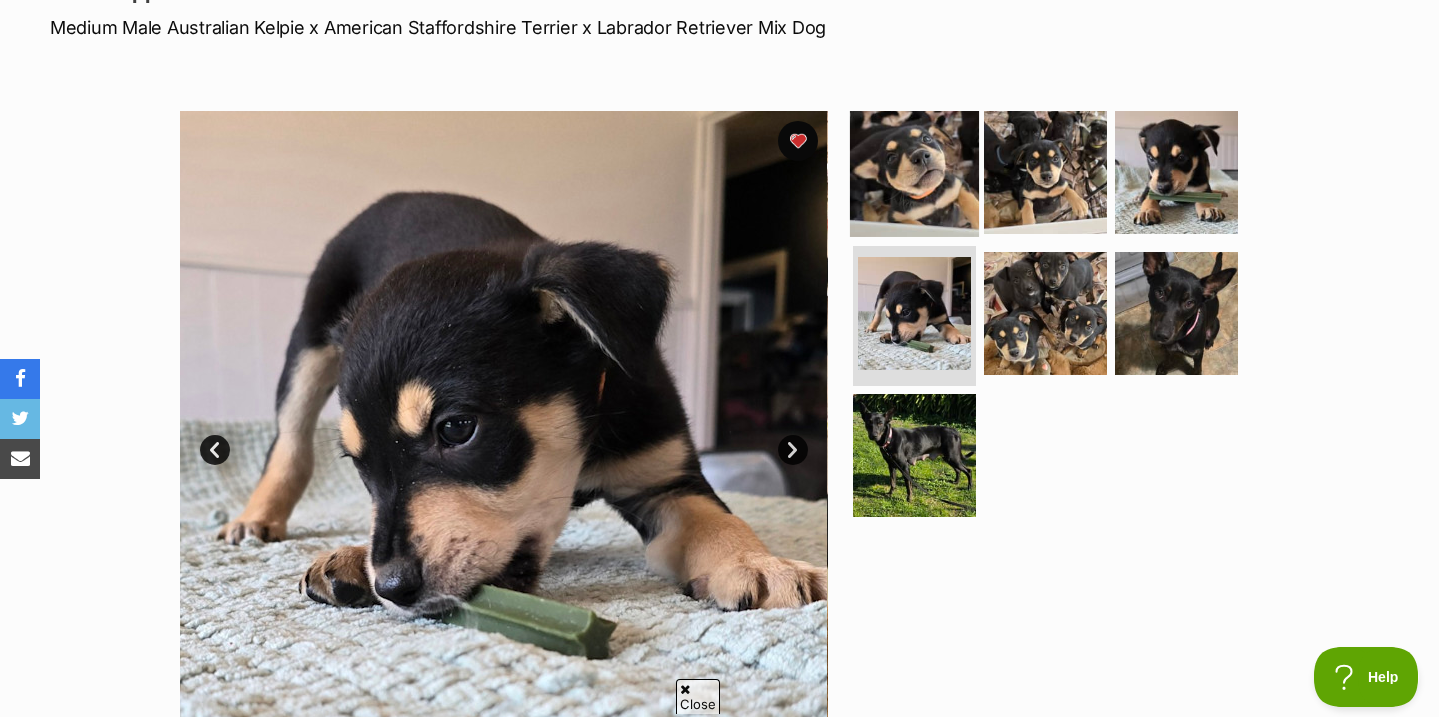 click at bounding box center [914, 171] 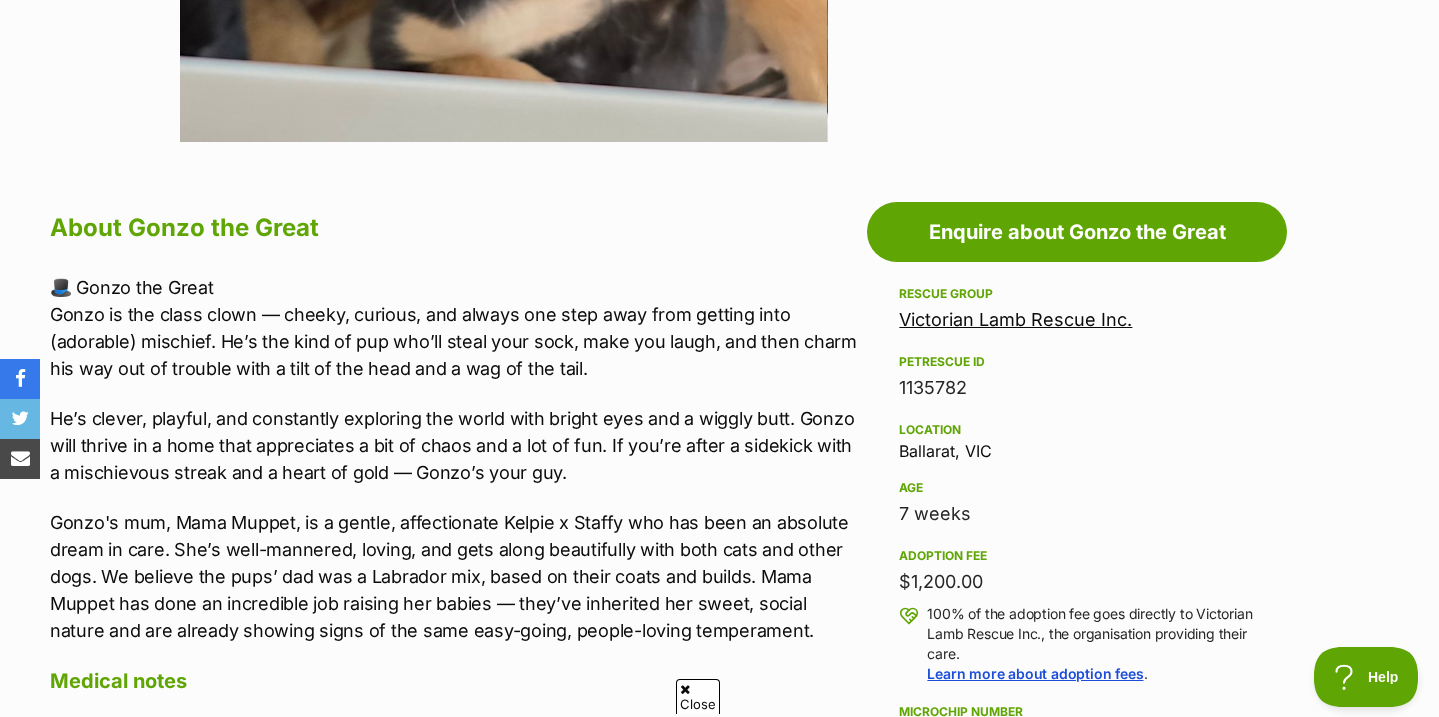 scroll, scrollTop: 923, scrollLeft: 0, axis: vertical 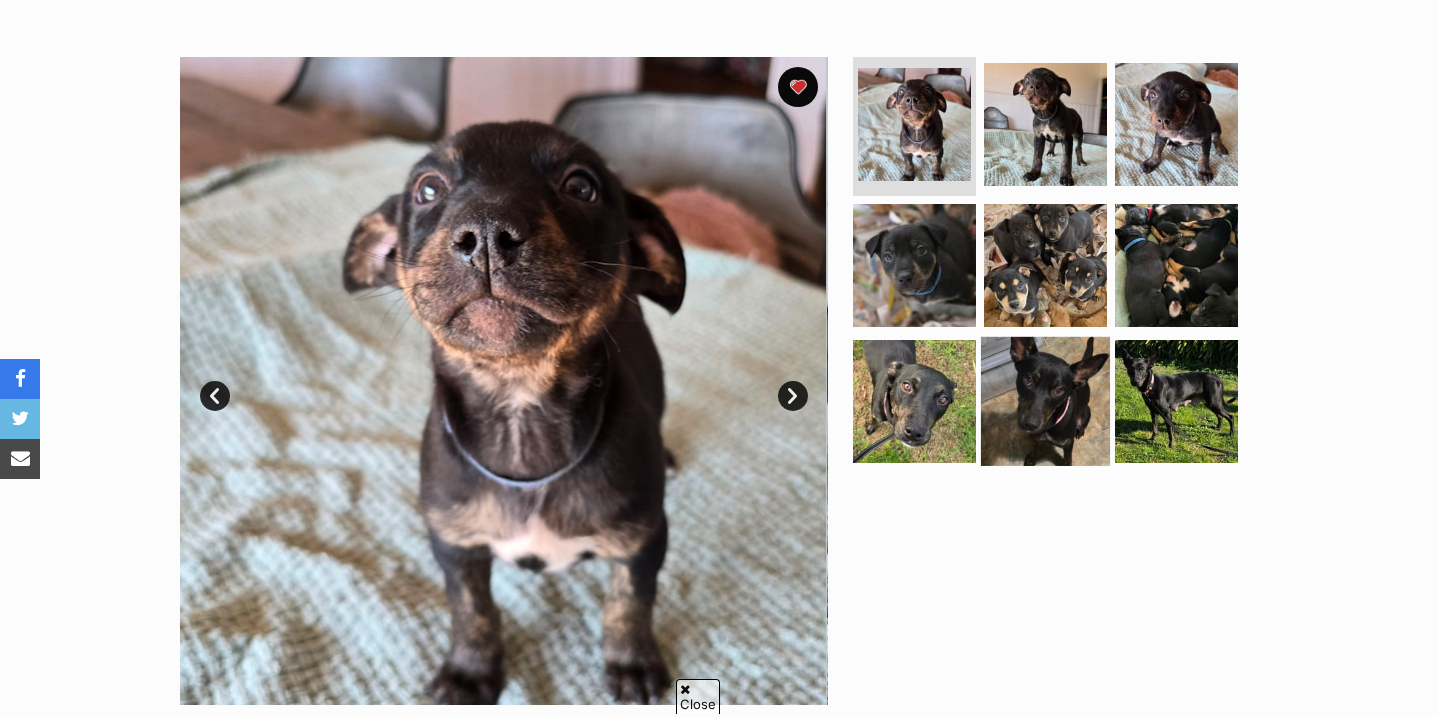 click at bounding box center [1045, 401] 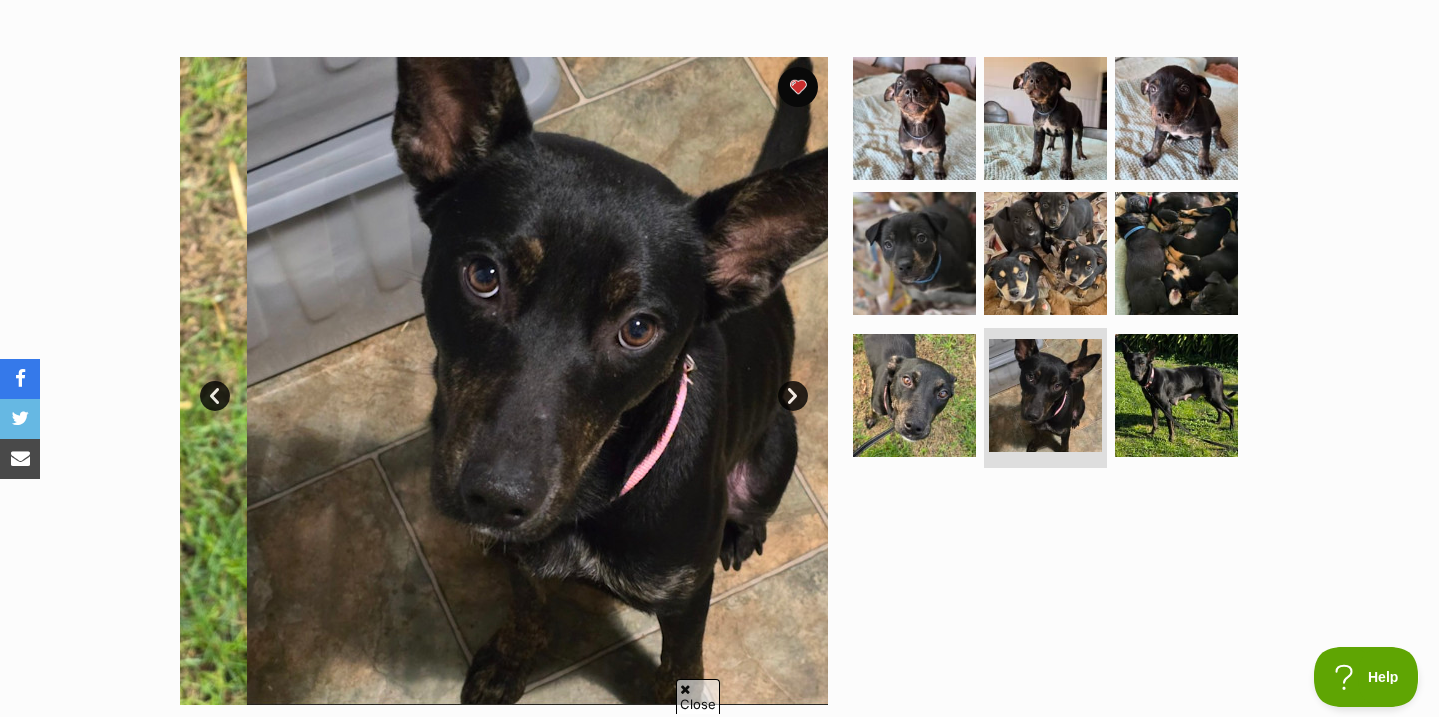 scroll, scrollTop: 0, scrollLeft: 0, axis: both 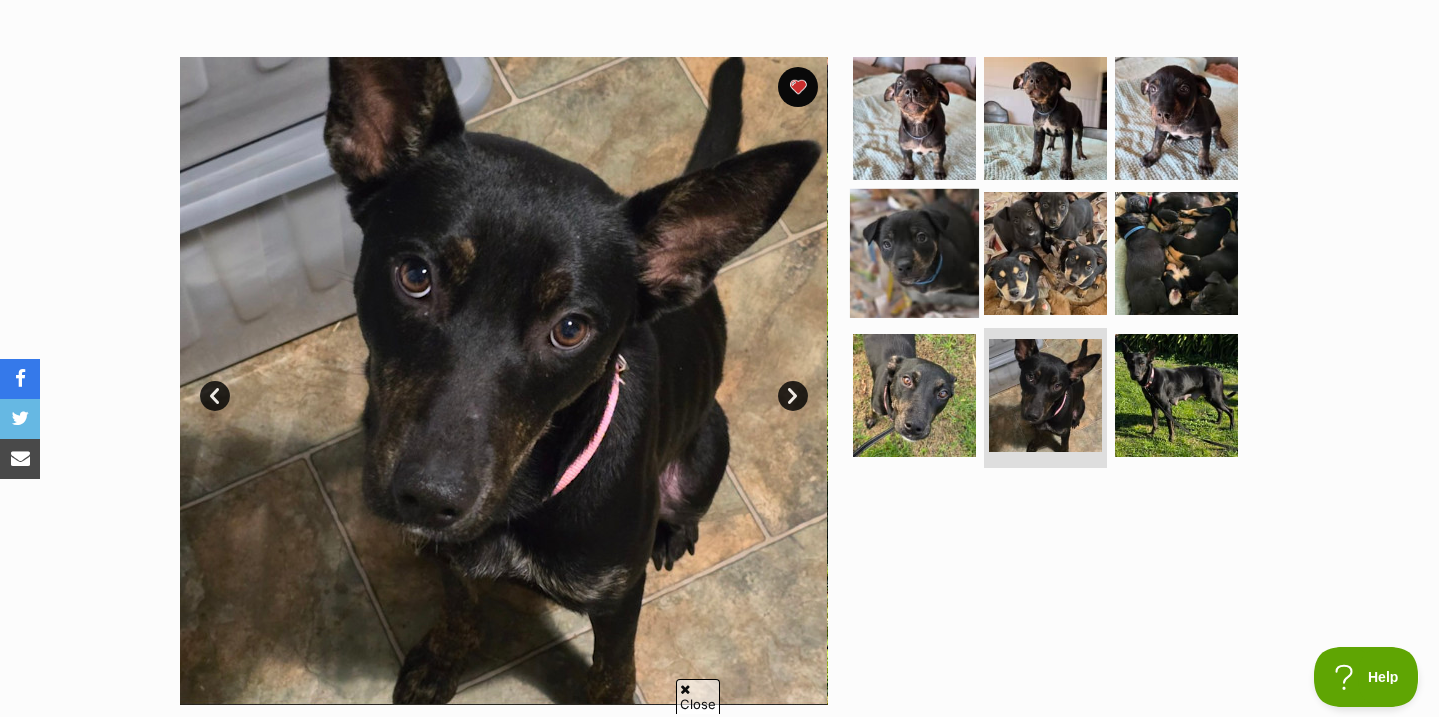 click at bounding box center [914, 253] 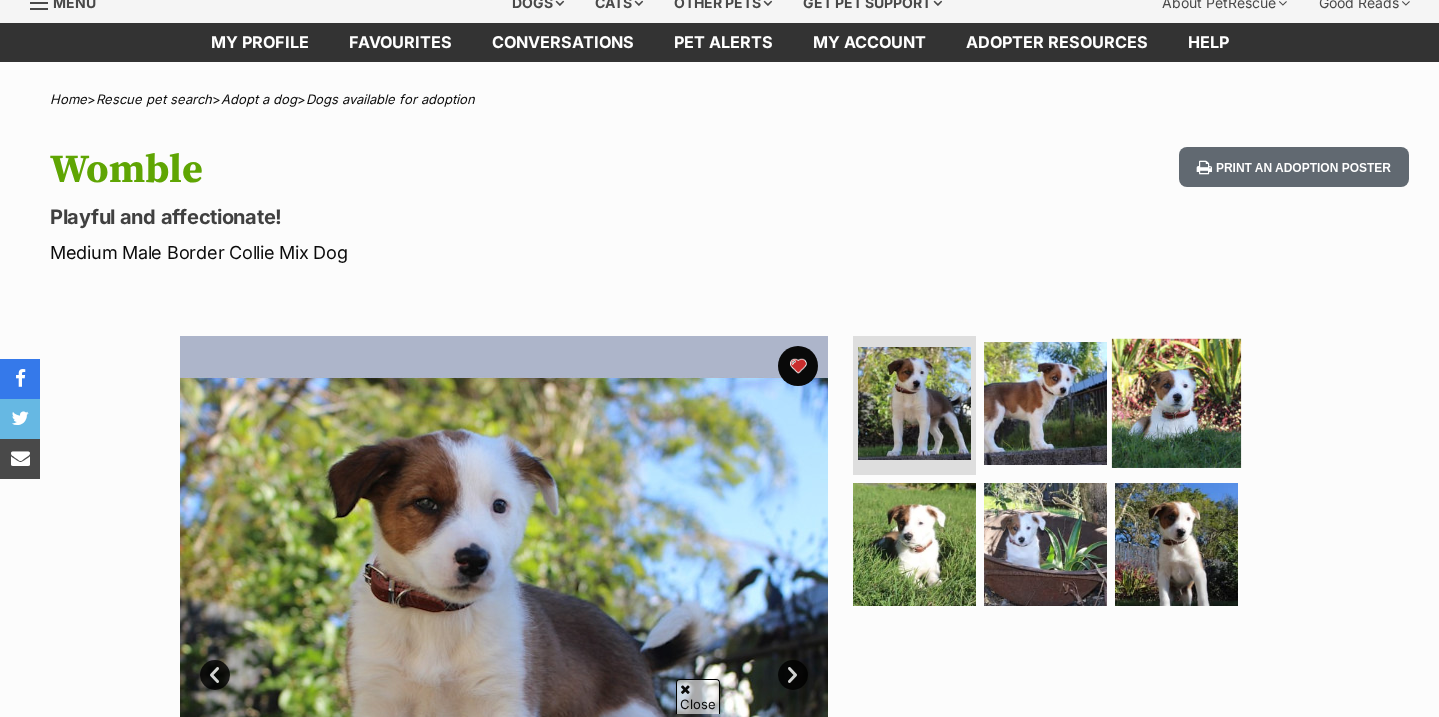click at bounding box center [1176, 402] 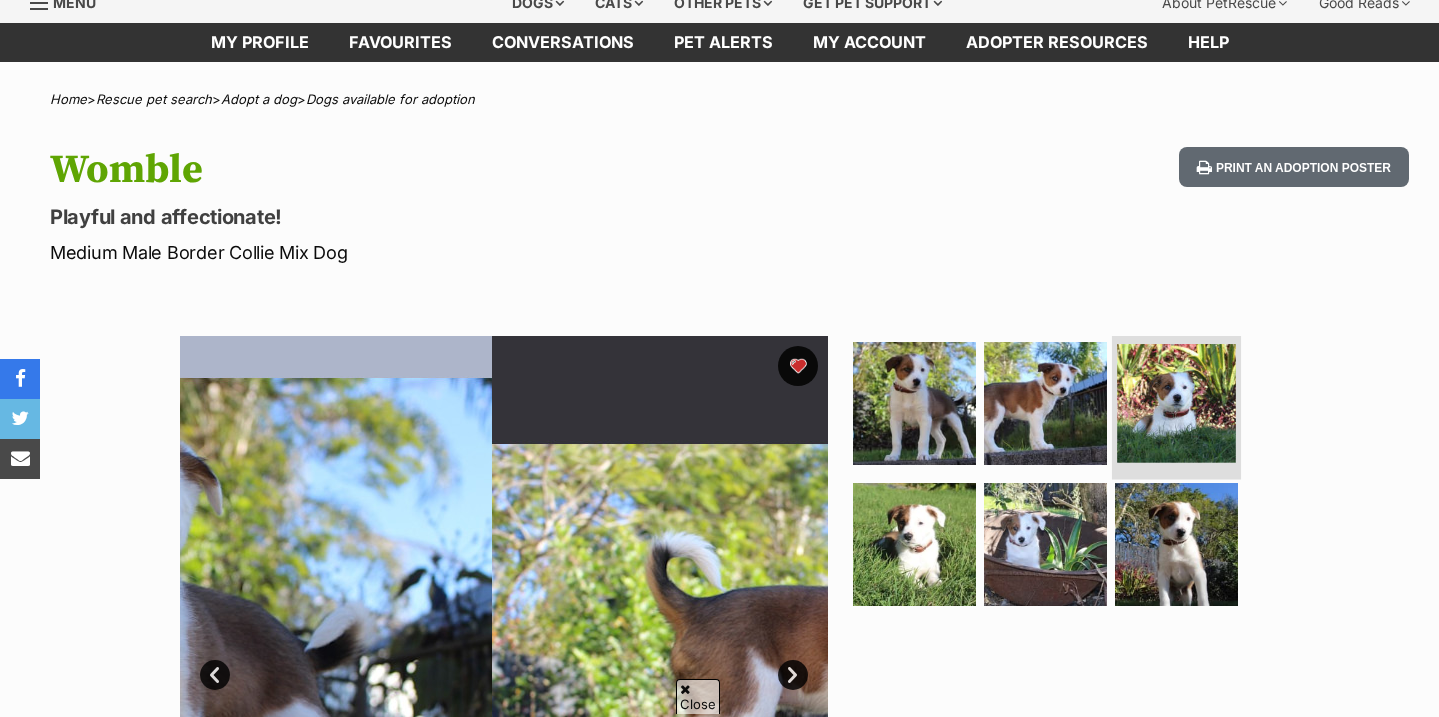 scroll, scrollTop: 198, scrollLeft: 0, axis: vertical 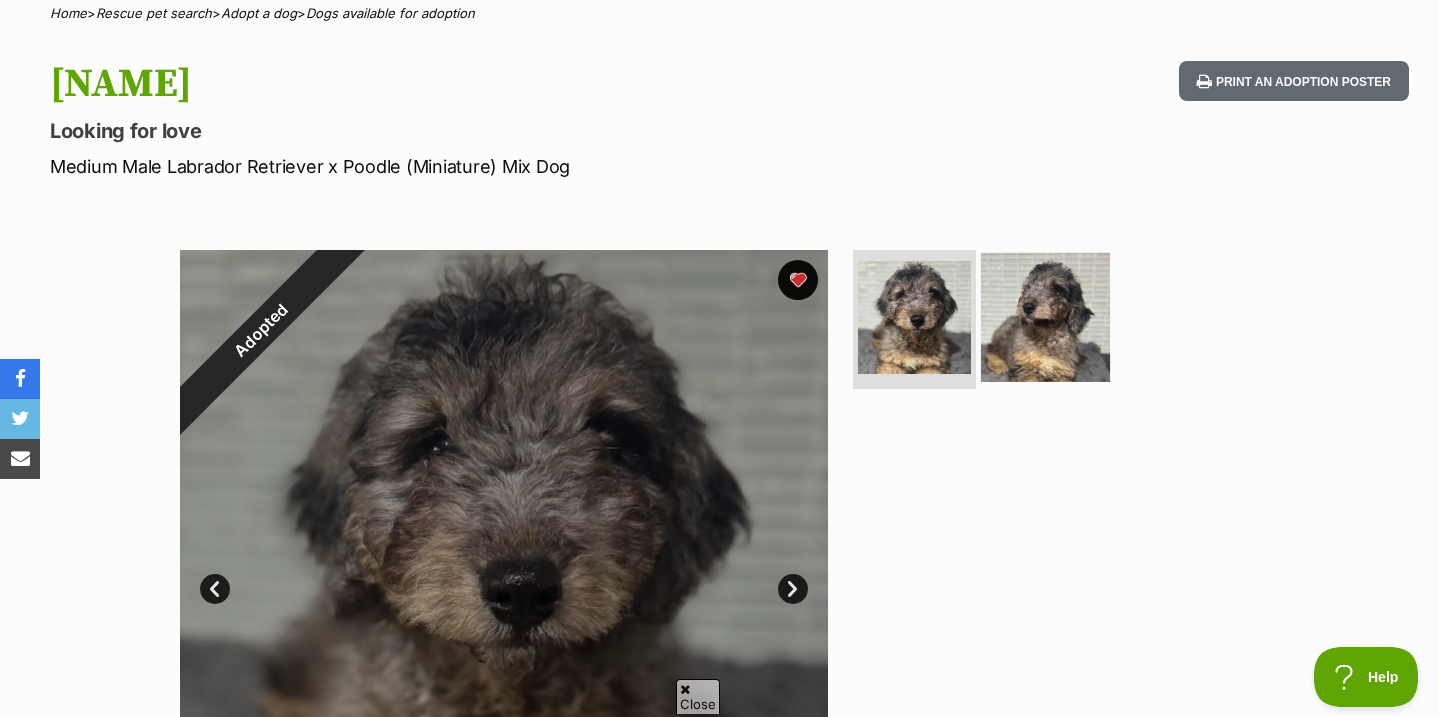 click at bounding box center (1045, 316) 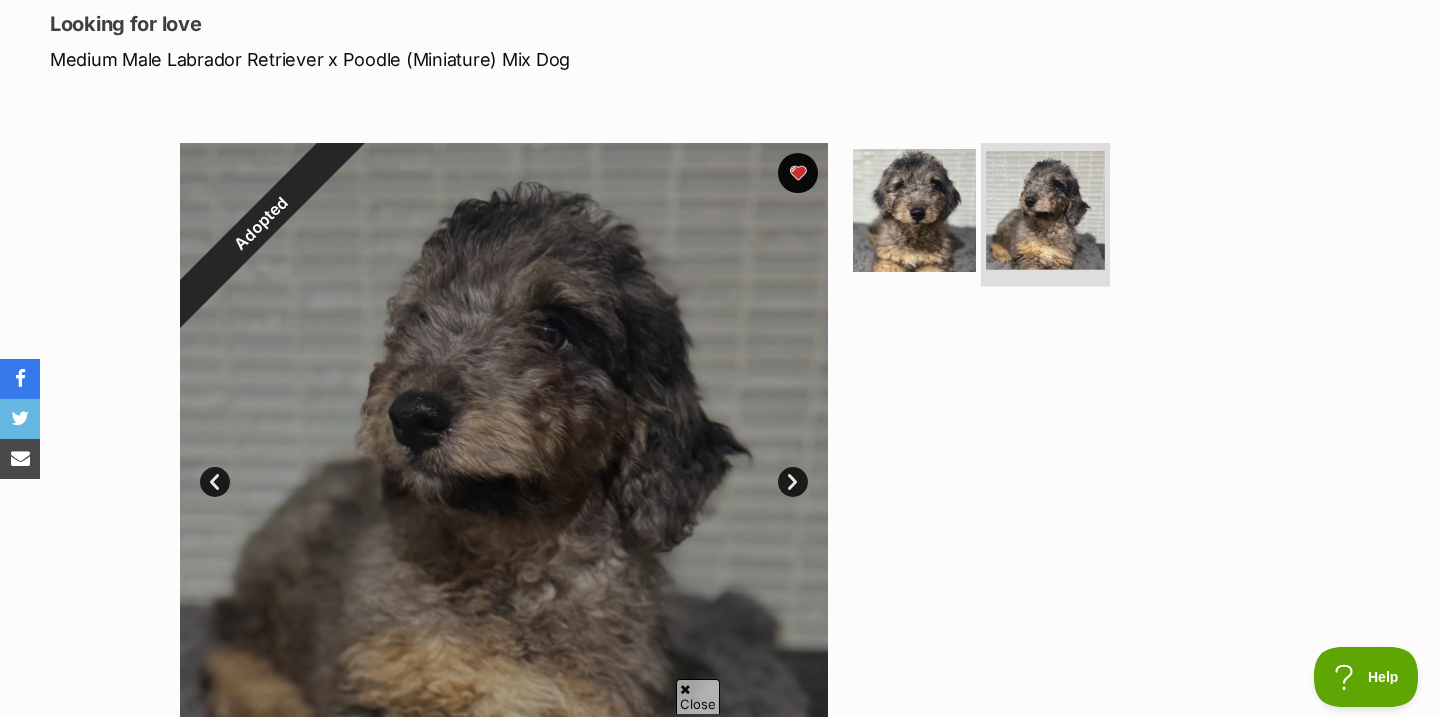 scroll, scrollTop: 290, scrollLeft: 0, axis: vertical 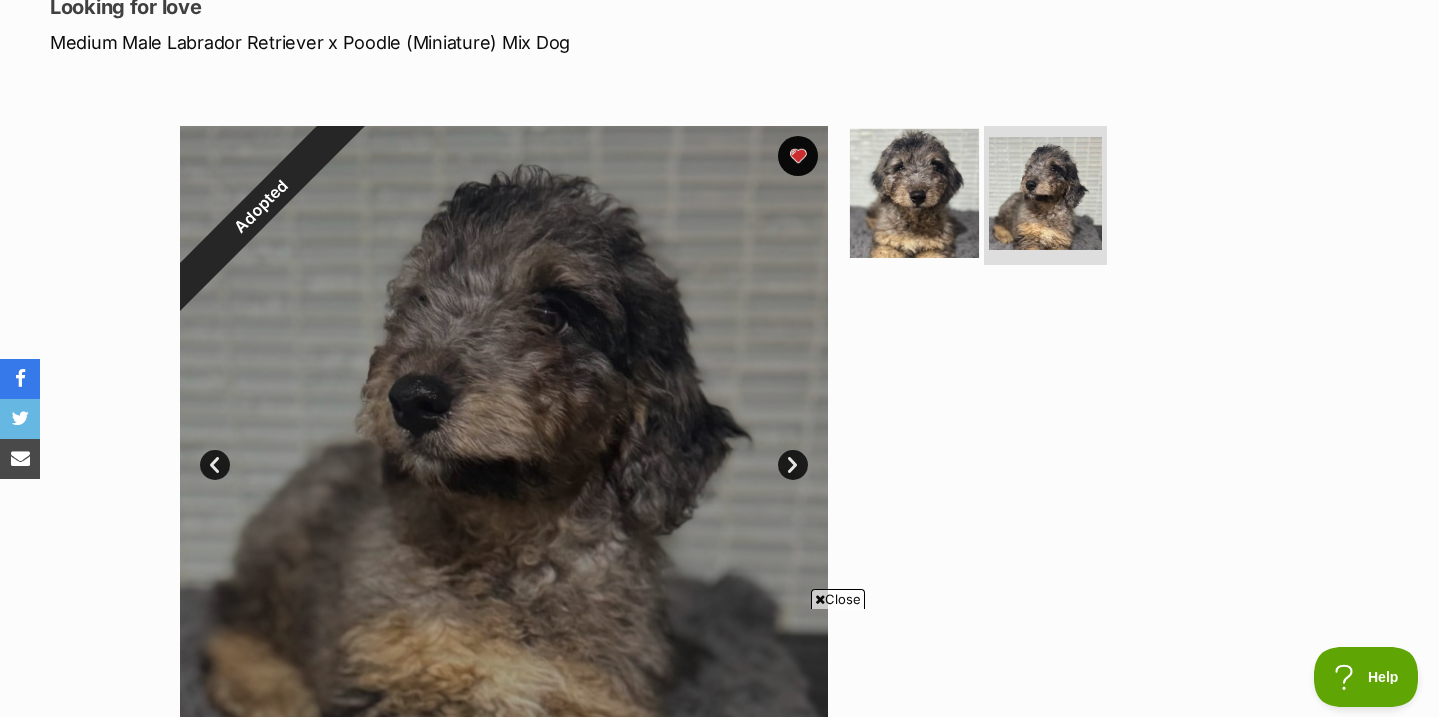 click at bounding box center [914, 192] 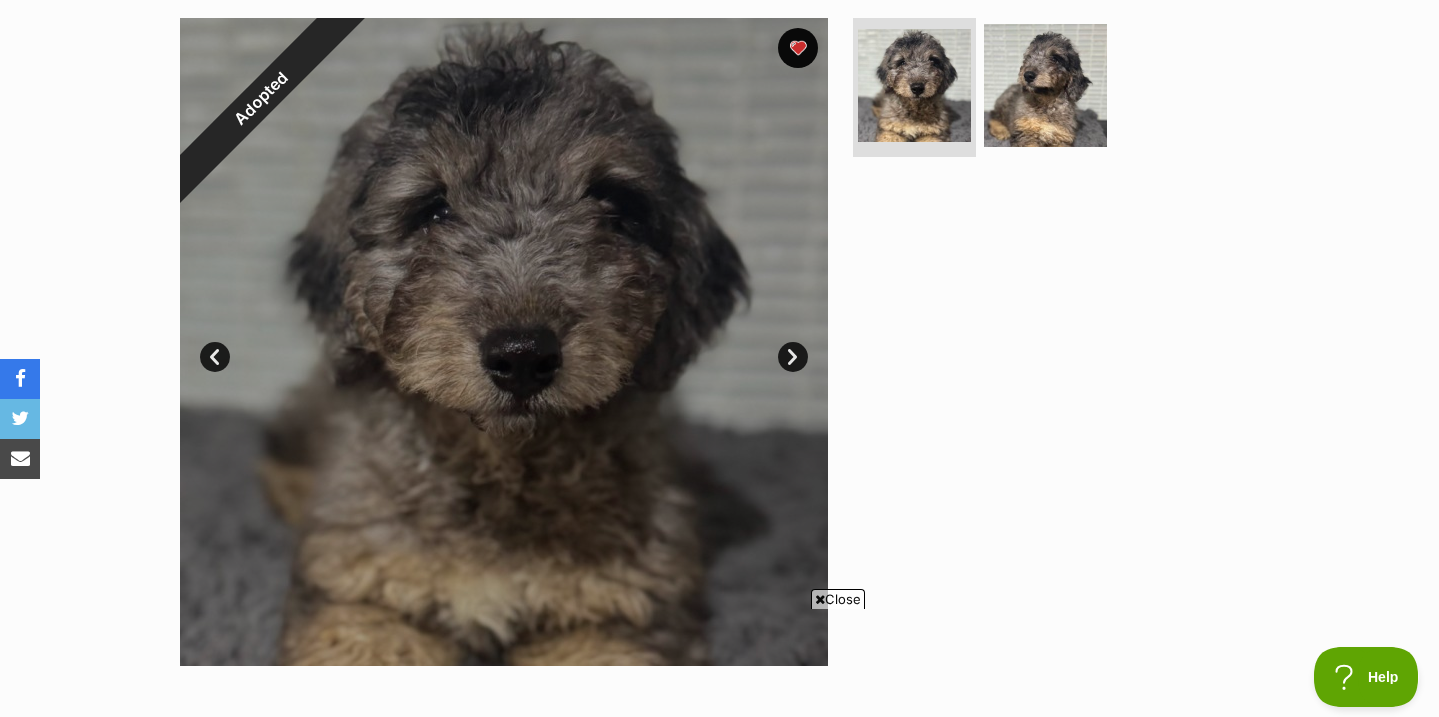 scroll, scrollTop: 335, scrollLeft: 0, axis: vertical 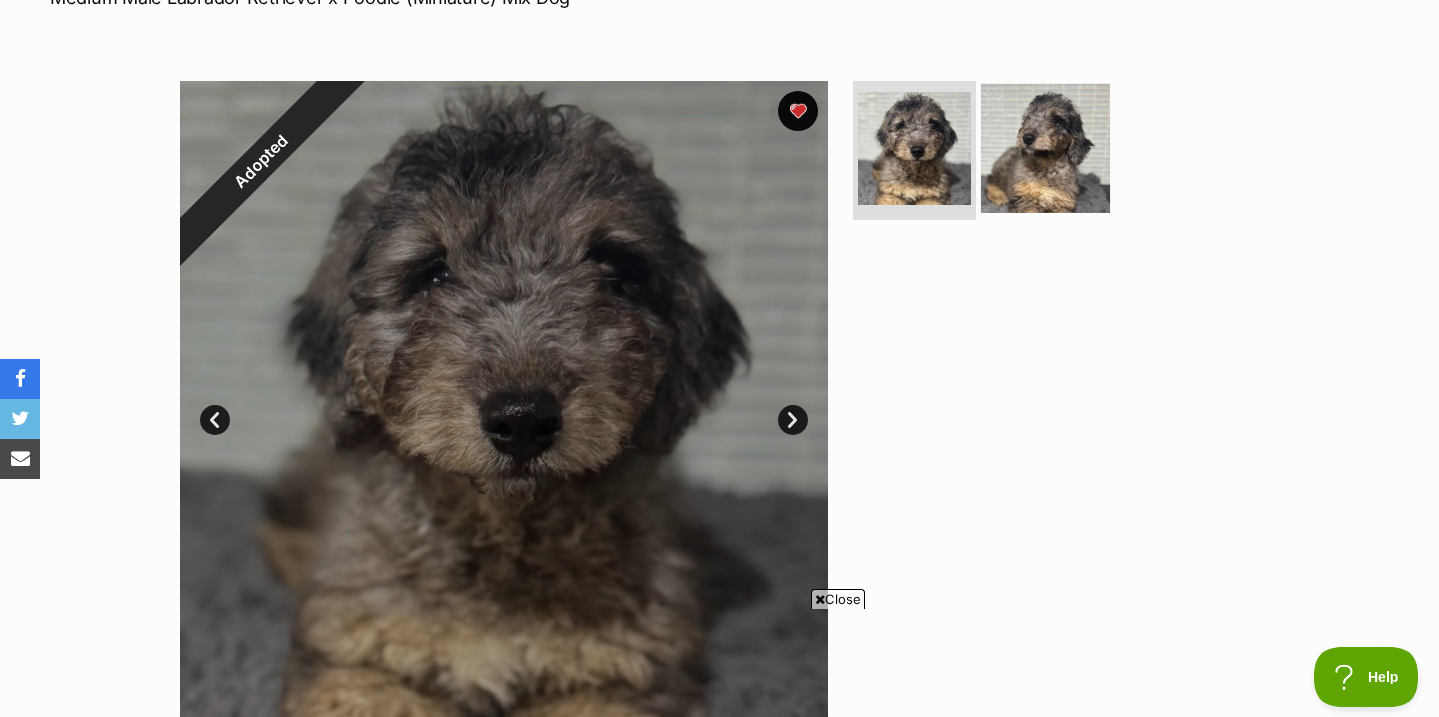 click at bounding box center [1045, 147] 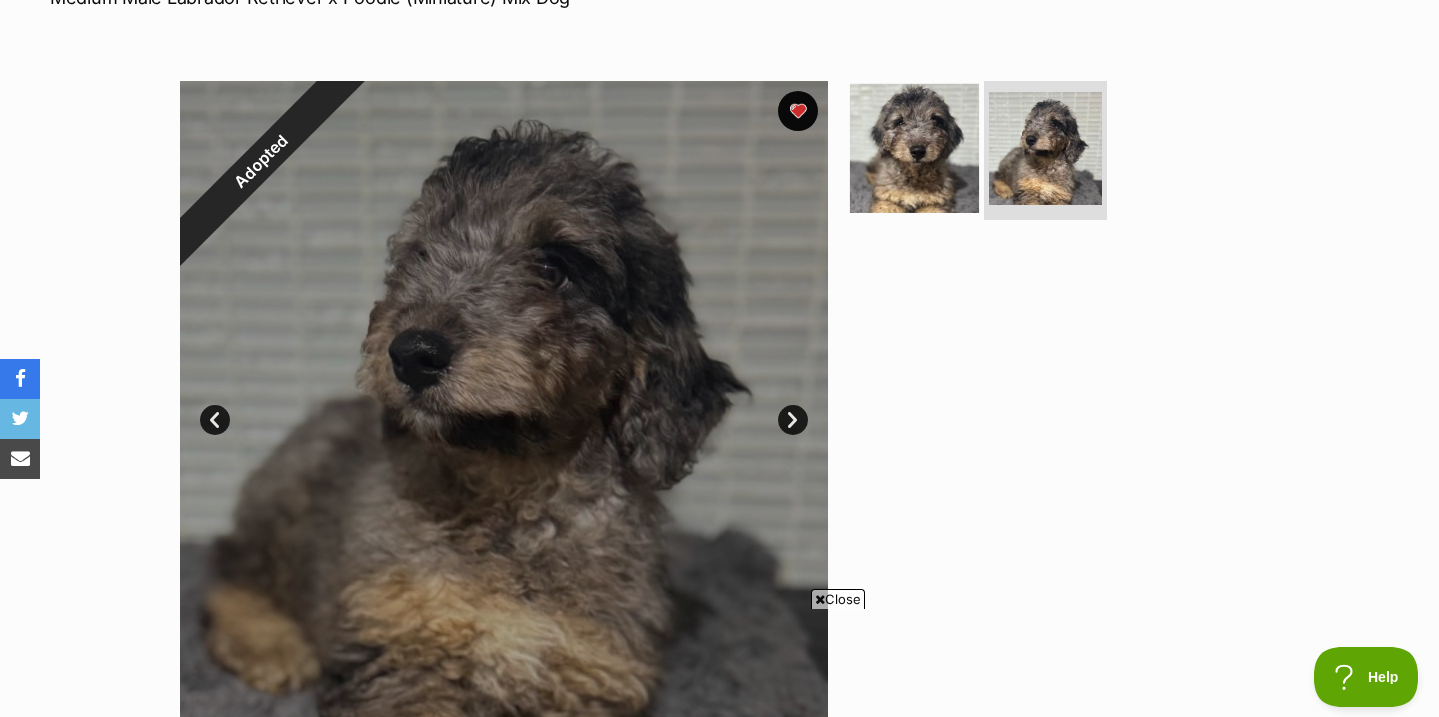 click at bounding box center (914, 147) 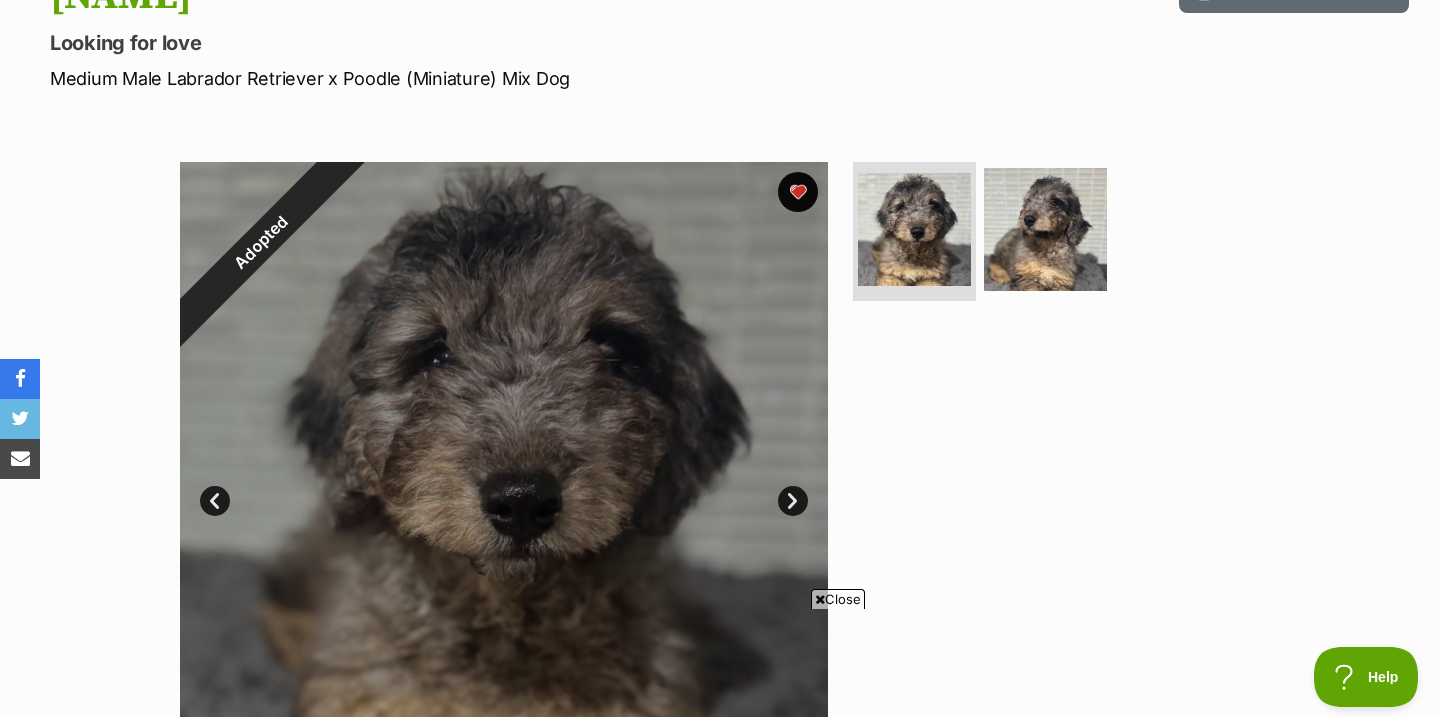 scroll, scrollTop: 238, scrollLeft: 0, axis: vertical 